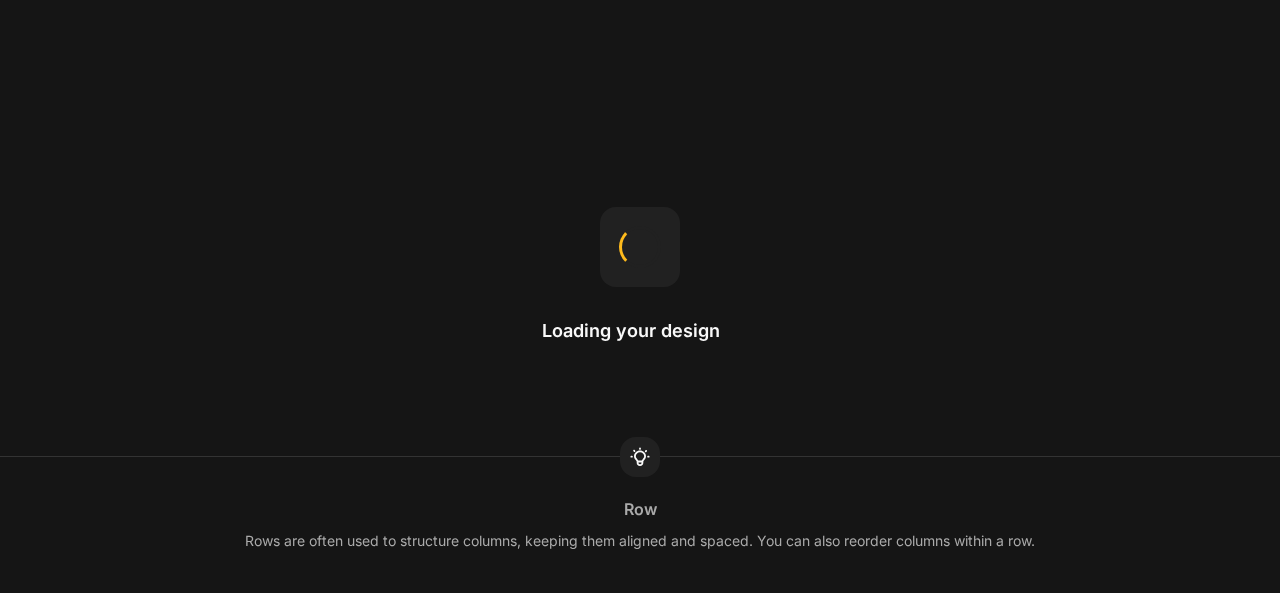 scroll, scrollTop: 0, scrollLeft: 0, axis: both 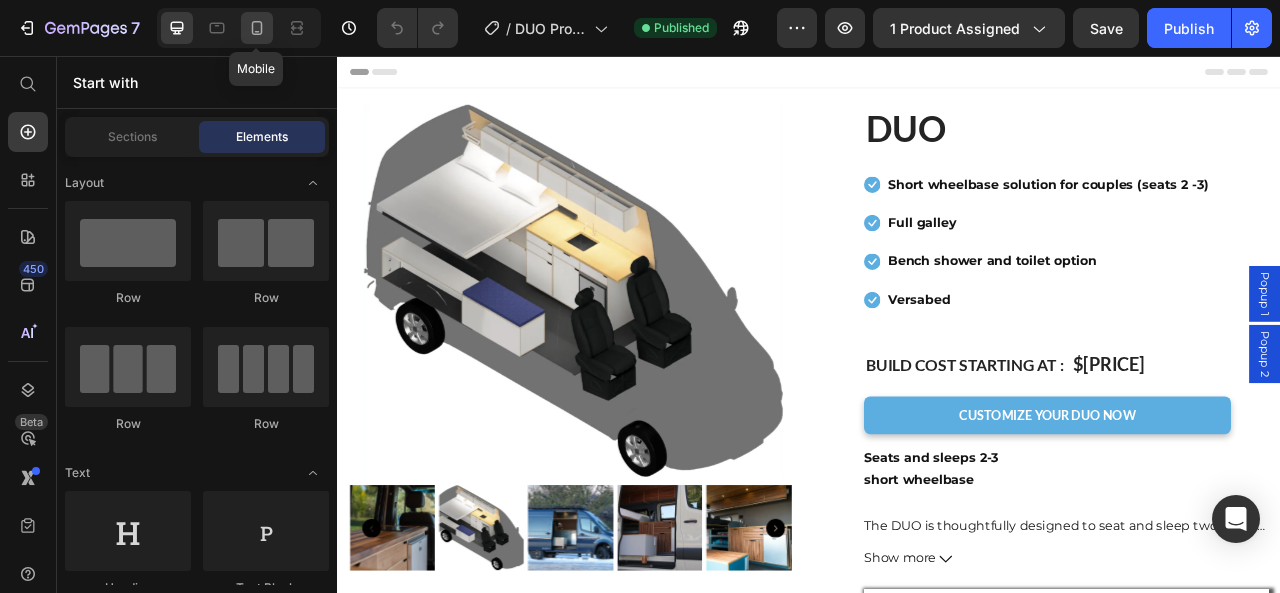 click 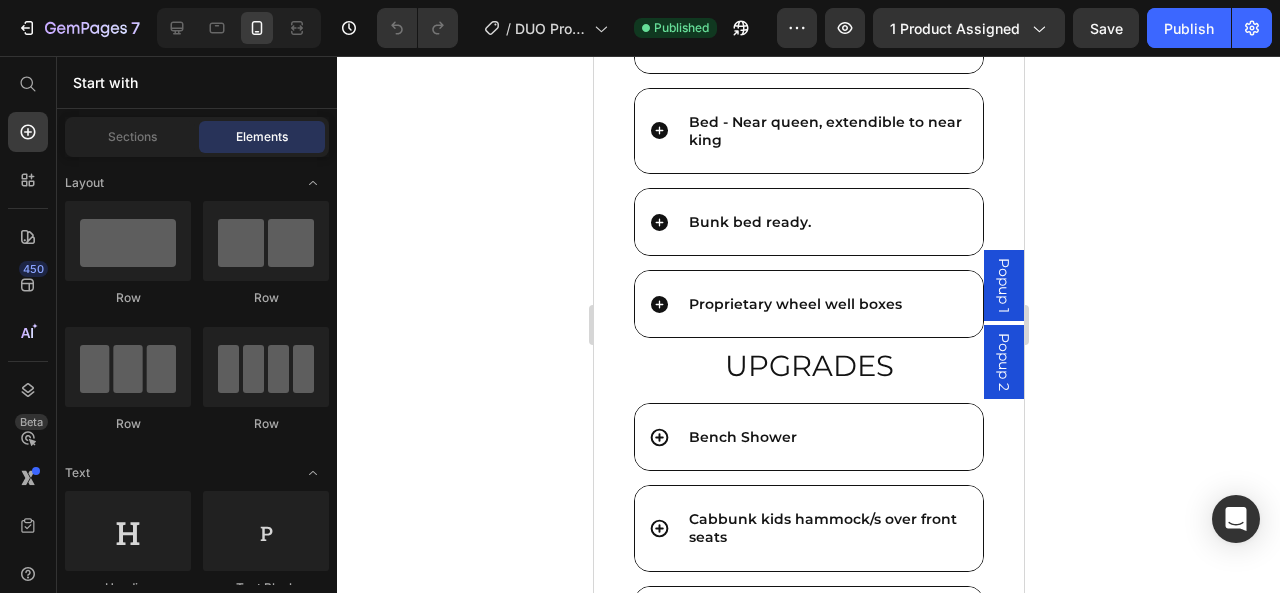 scroll, scrollTop: 785, scrollLeft: 0, axis: vertical 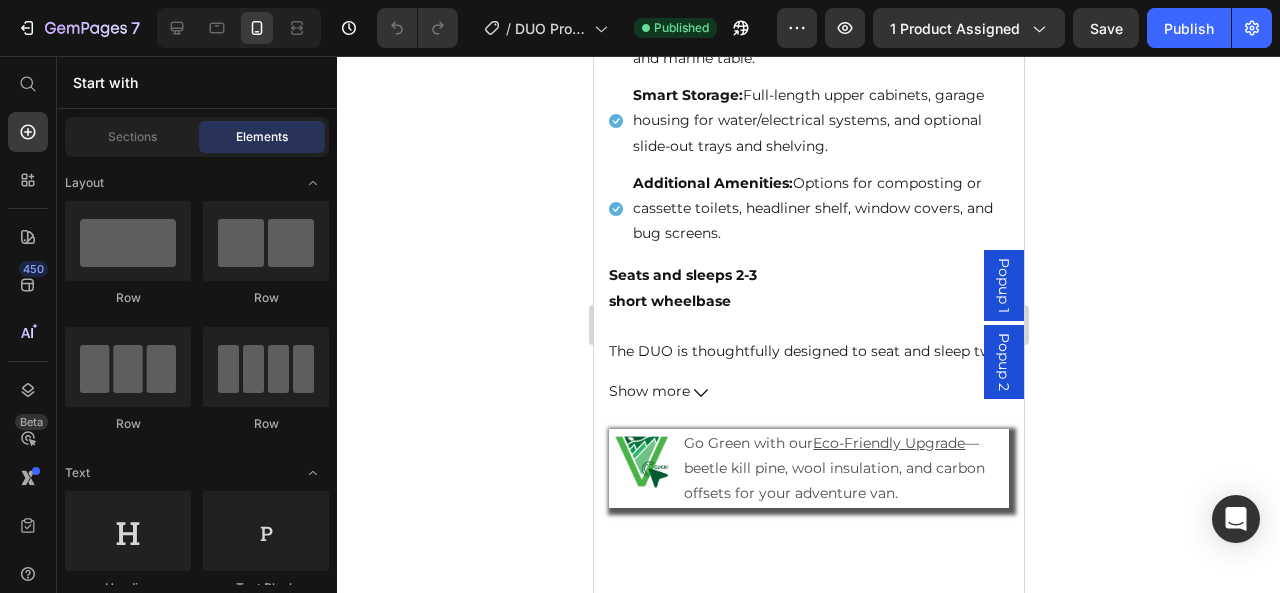 click on "Popup 1" at bounding box center [1003, 285] 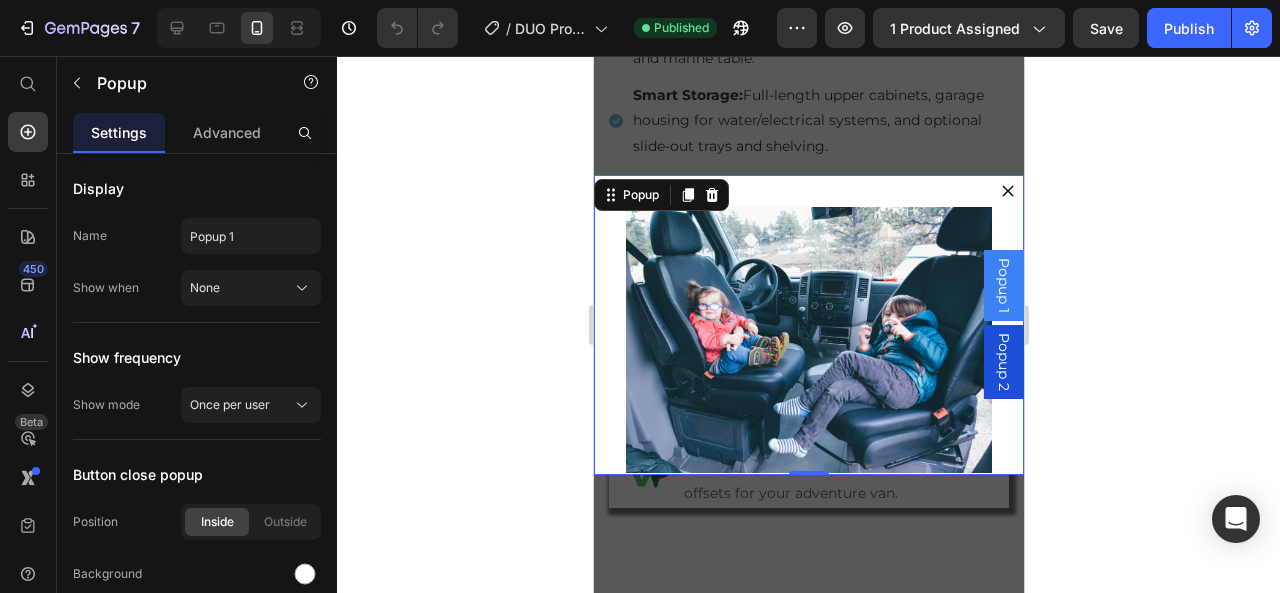 click 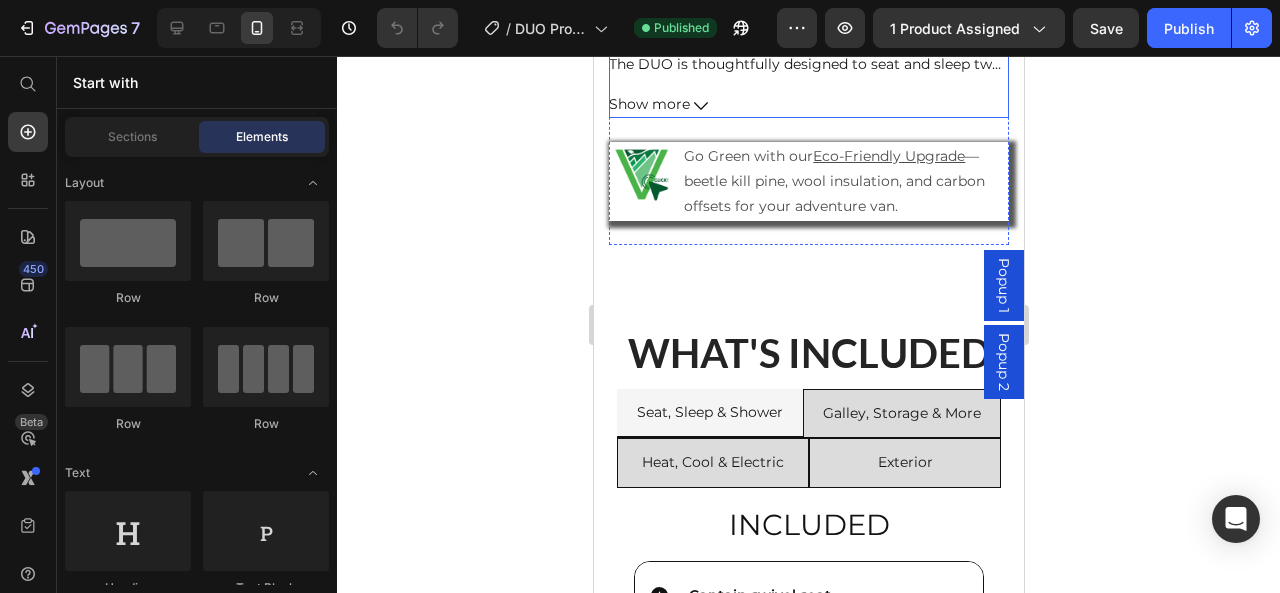 scroll, scrollTop: 1073, scrollLeft: 0, axis: vertical 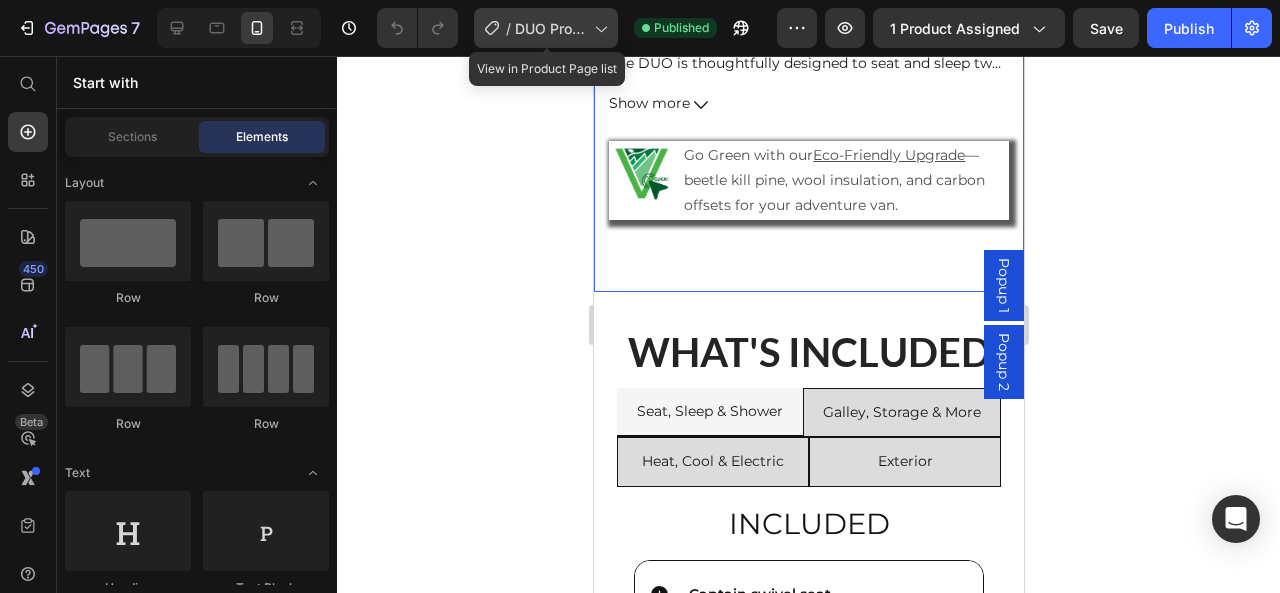 click on "DUO Product Page" at bounding box center [550, 28] 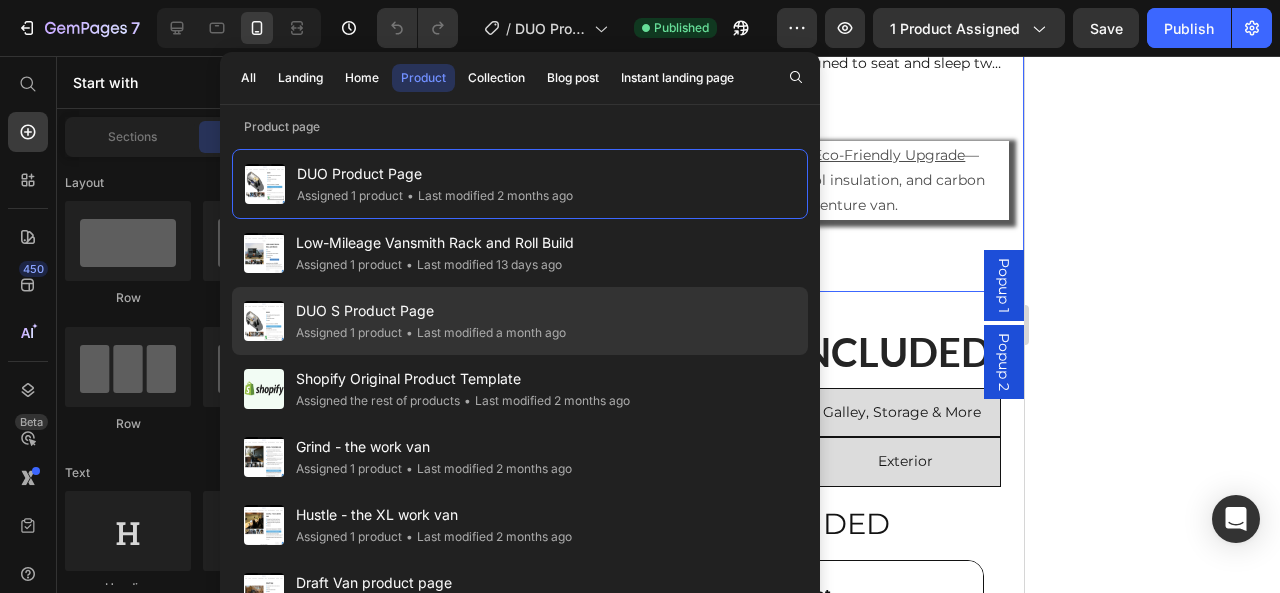 click on "DUO S Product Page" at bounding box center (431, 311) 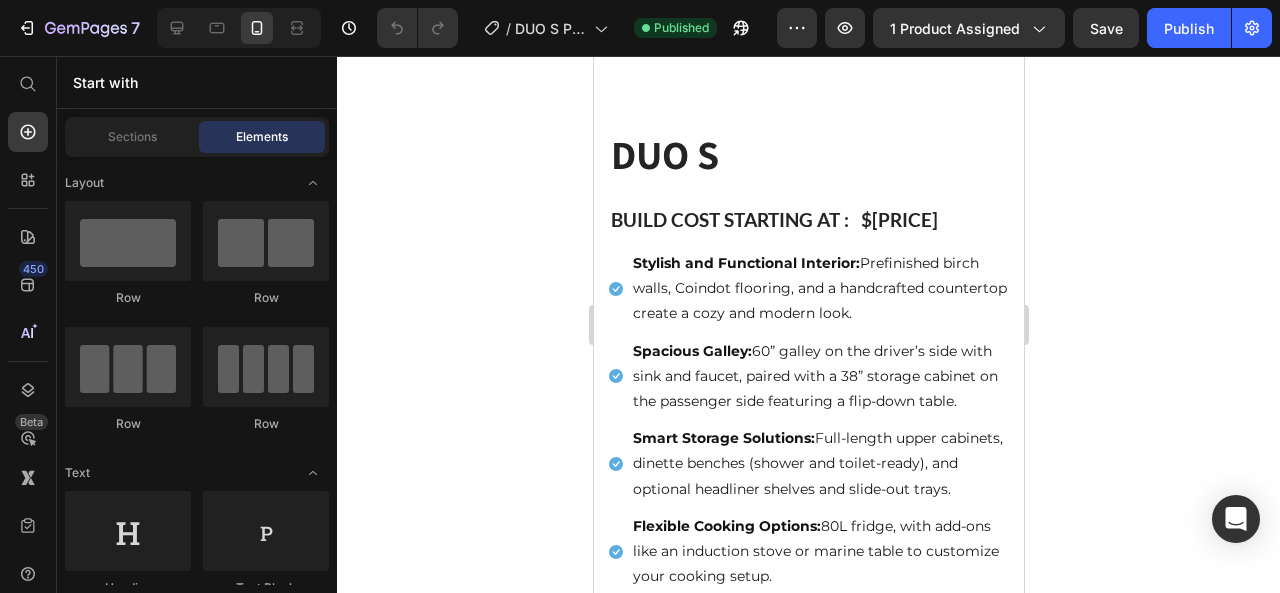 scroll, scrollTop: 0, scrollLeft: 0, axis: both 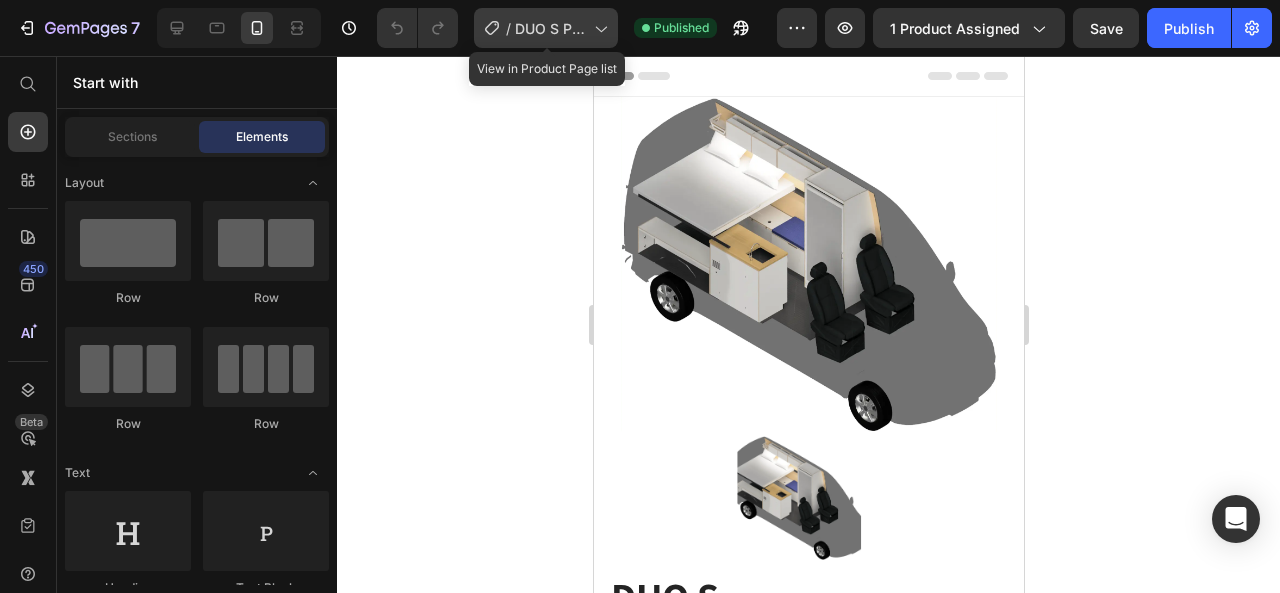 click on "DUO S Product Page" at bounding box center [550, 28] 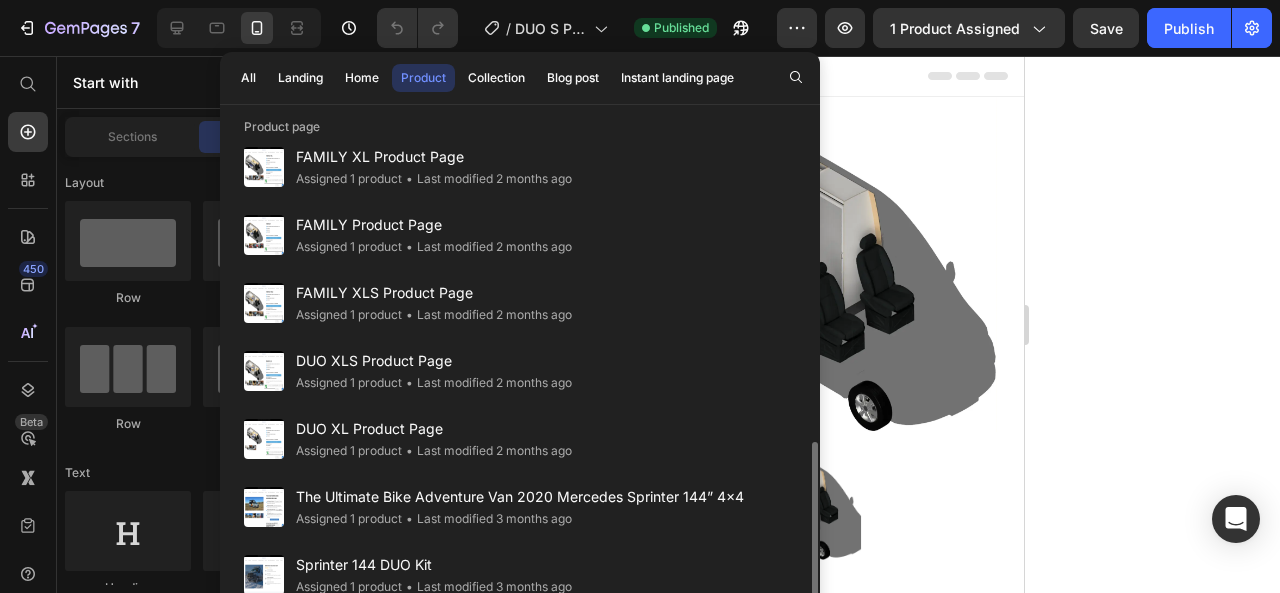 scroll, scrollTop: 835, scrollLeft: 0, axis: vertical 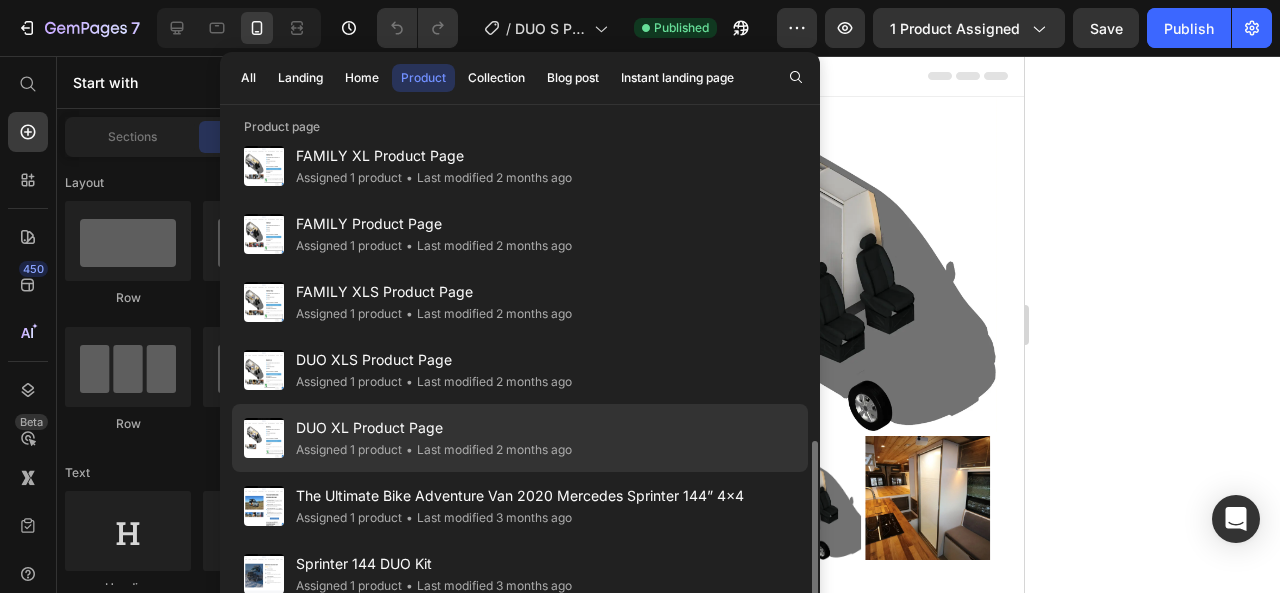 click on "DUO S Product Page Assigned 1 product • Last modified a month ago DUO Product Page Assigned 1 product • Last modified 2 months ago Low-Mileage Vansmith Rack and Roll Build Assigned 1 product • Last modified 13 days ago Shopify Original Product Template Assigned the rest of products • Last modified 2 months ago Grind - the work van Assigned 1 product • Last modified 2 months ago Hustle - the XL work van Assigned 1 product • Last modified 2 months ago Draft Van product page Assigned 1 product • Last modified 2 months ago The Foundation Assigned 1 product • Last modified 2 months ago Phil Roger's consignment van Assigned 1 product • Last modified 2 months ago VANSMITH BUILD ([YEAR]) V2 Assigned 1 product • Last modified 2 months ago FAMILY XL Plus Assigned 1 product • Last modified 2 months ago [YEAR] Ford Transit 250 High Roof Extended Assigned 1 product • Last modified 2 months ago FAMILY XL Product Page Assigned 1 product • Last modified 2 months ago FAMILY Product Page • • • •" at bounding box center (520, -448) 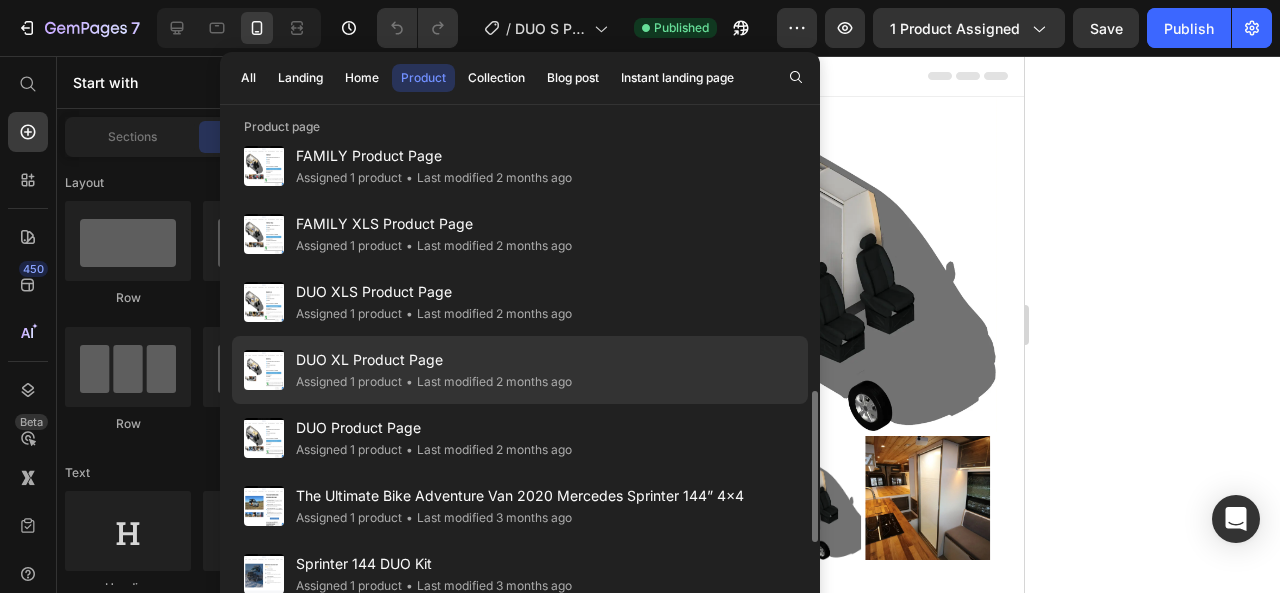 click on "•" at bounding box center [409, 381] 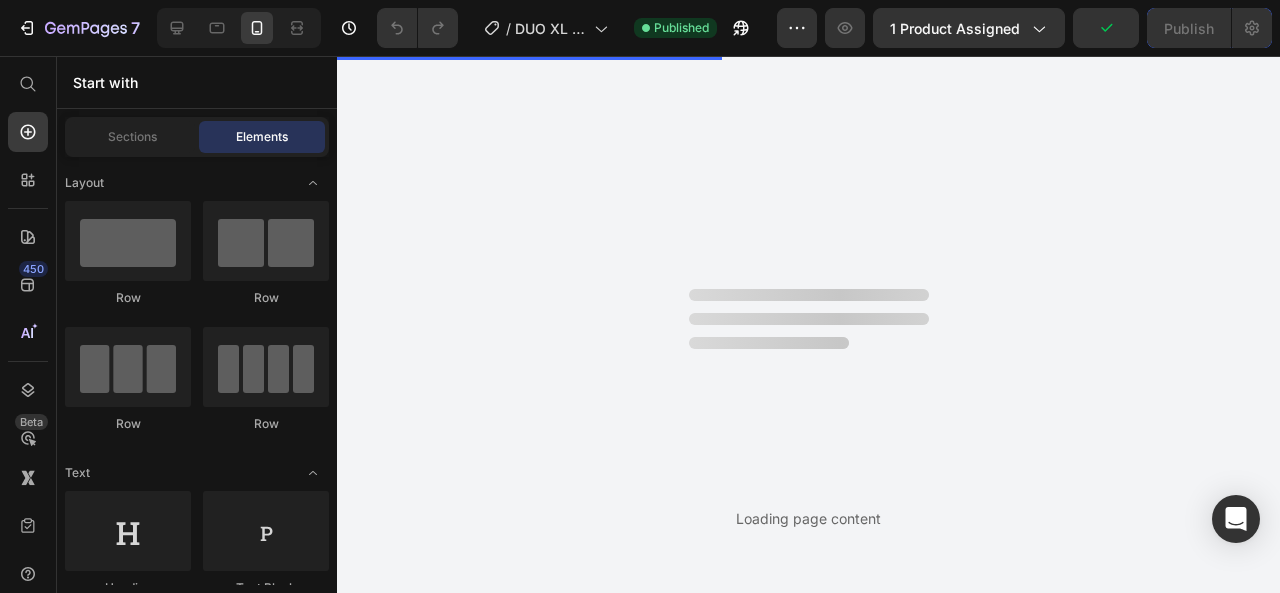 scroll, scrollTop: 0, scrollLeft: 0, axis: both 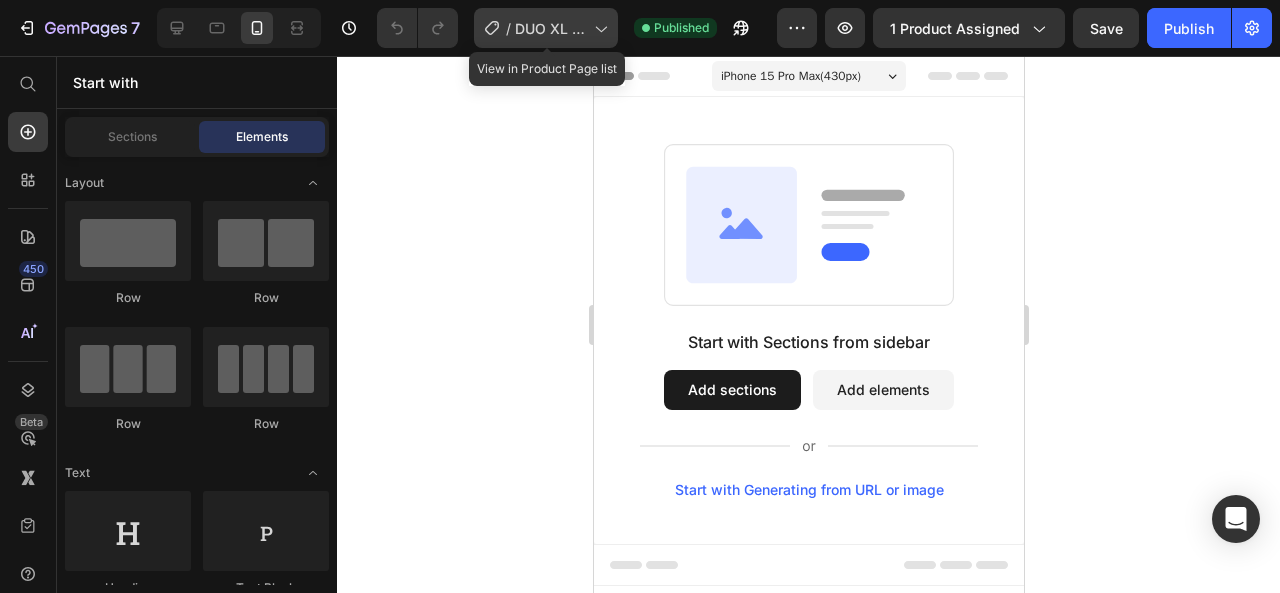 click on "DUO XL Product Page" at bounding box center [550, 28] 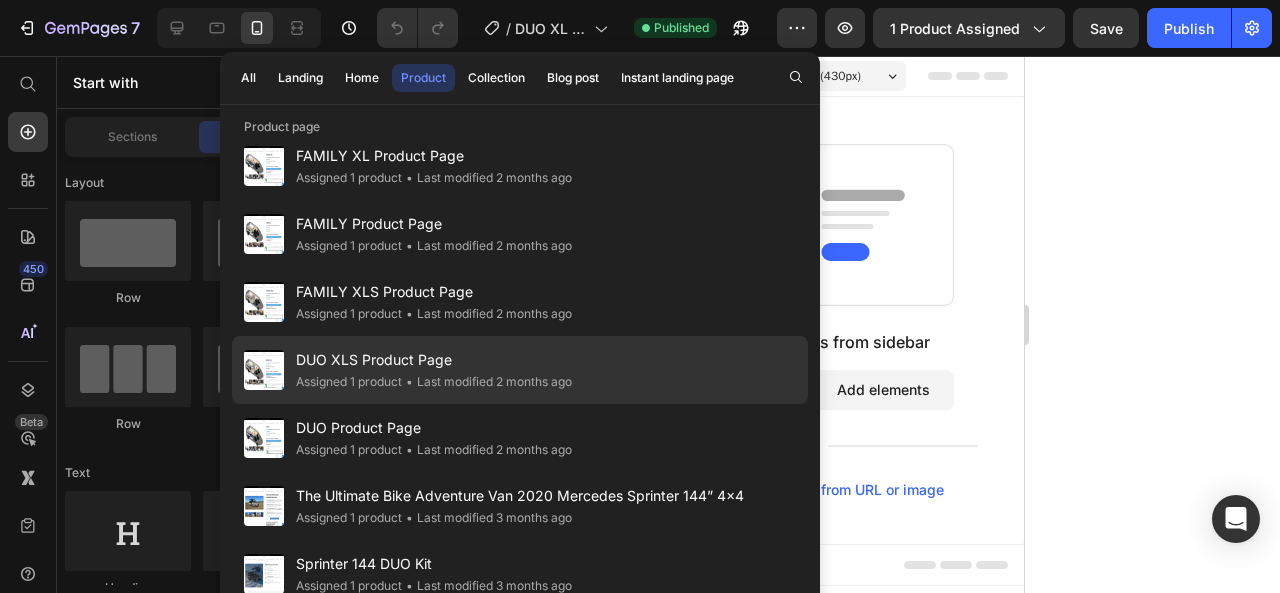 click on "DUO XLS Product Page" at bounding box center (434, 360) 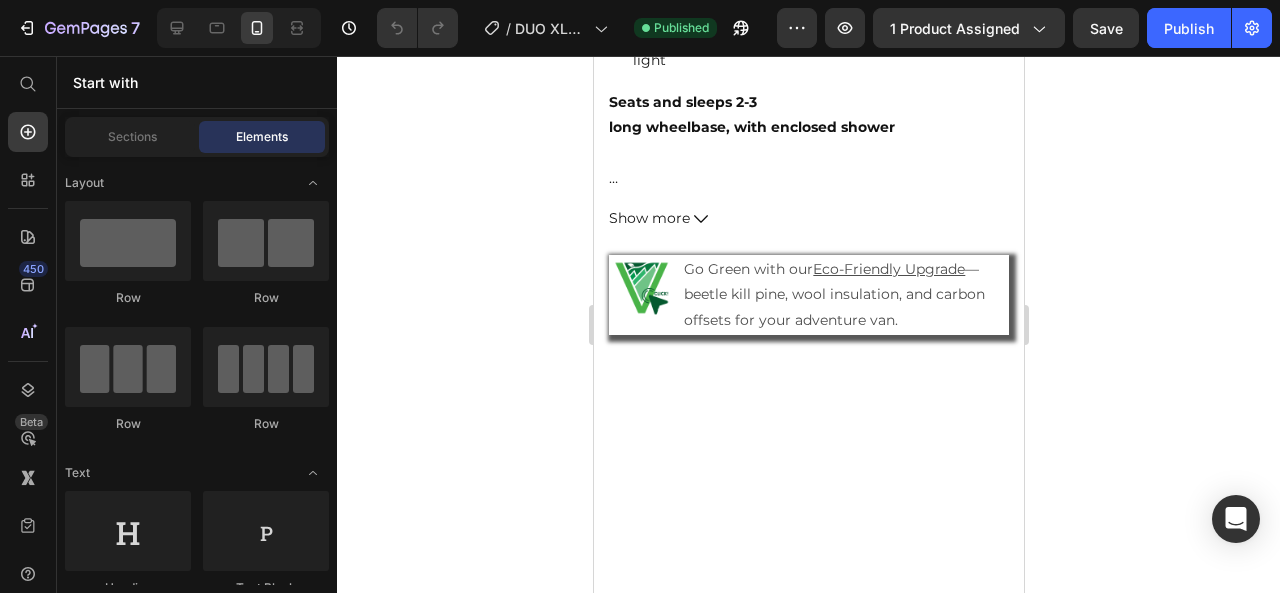 scroll, scrollTop: 0, scrollLeft: 0, axis: both 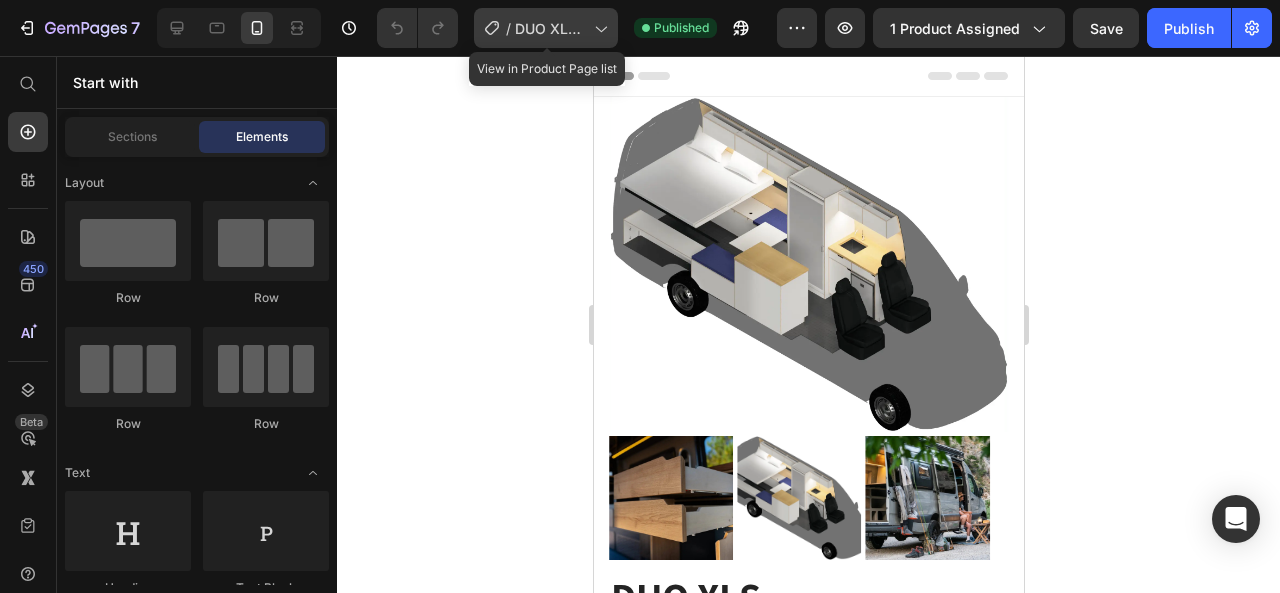 click on "DUO XLS Product Page" at bounding box center [550, 28] 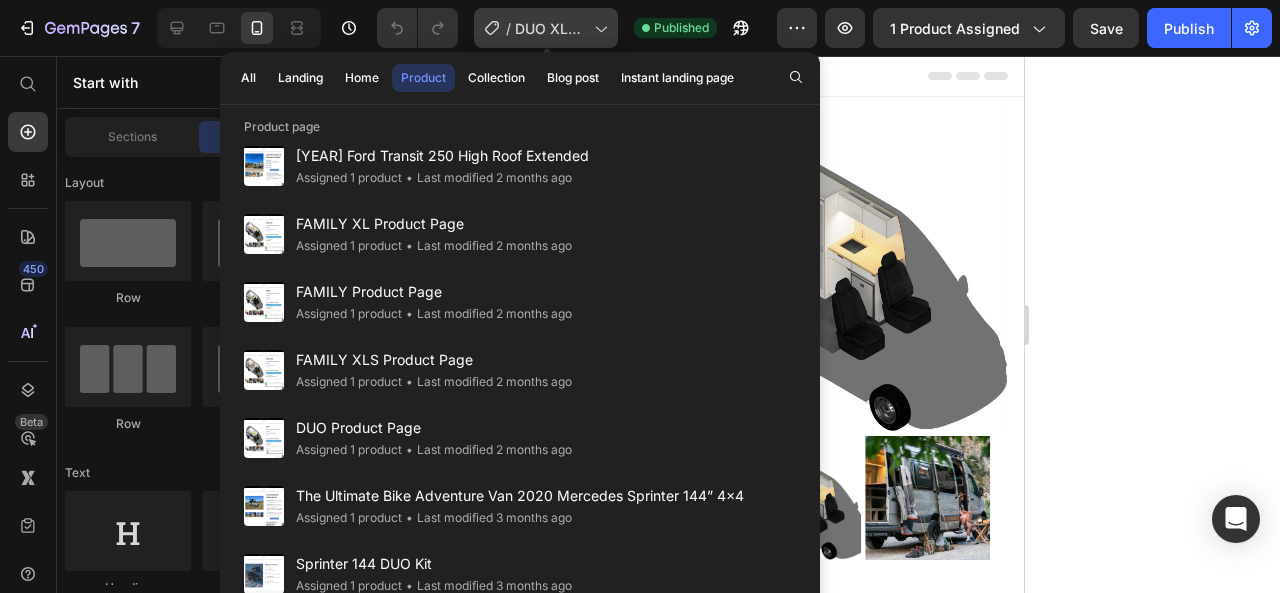 click on "DUO XLS Product Page" at bounding box center (550, 28) 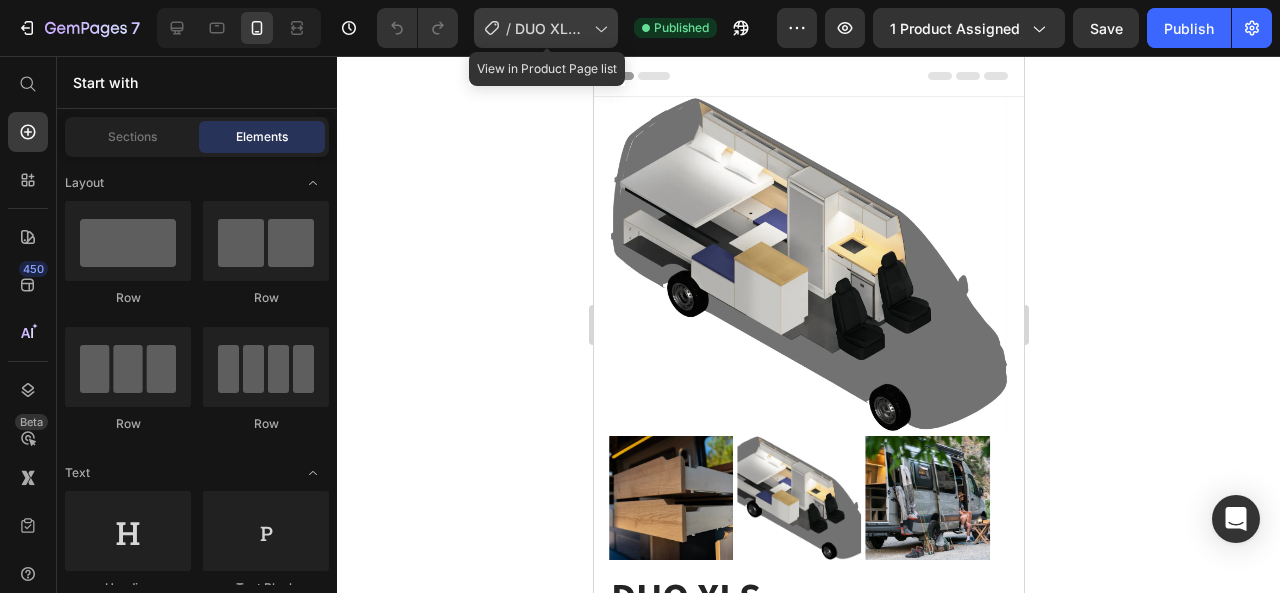 click on "DUO XLS Product Page" at bounding box center (550, 28) 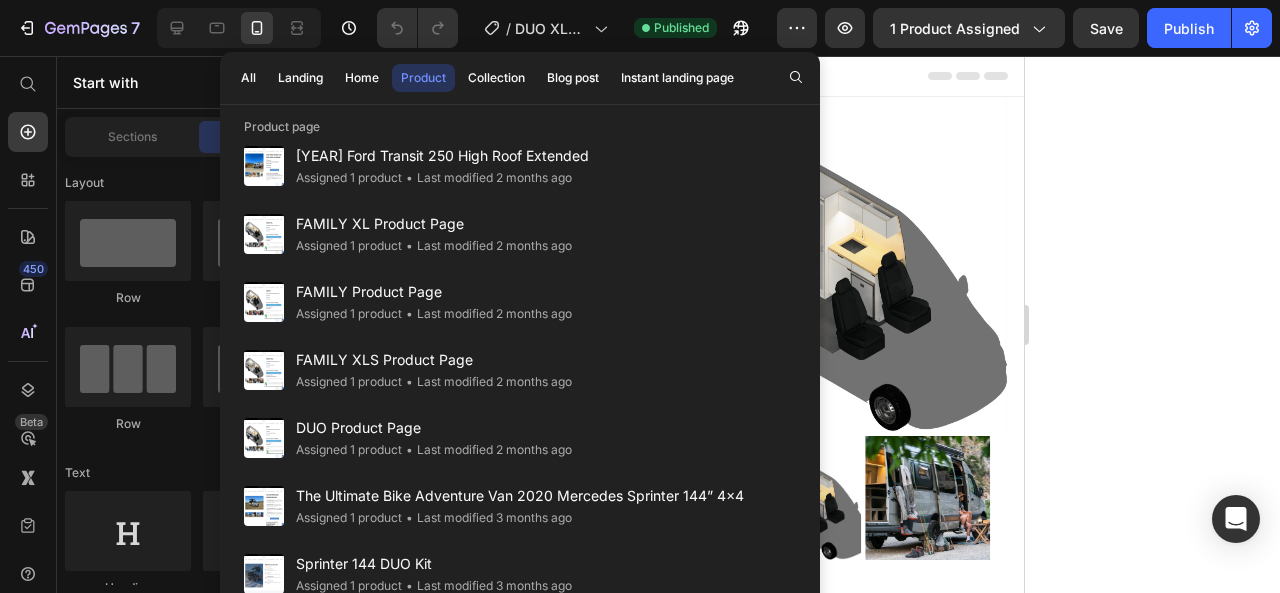 drag, startPoint x: 1154, startPoint y: 249, endPoint x: 1154, endPoint y: 231, distance: 18 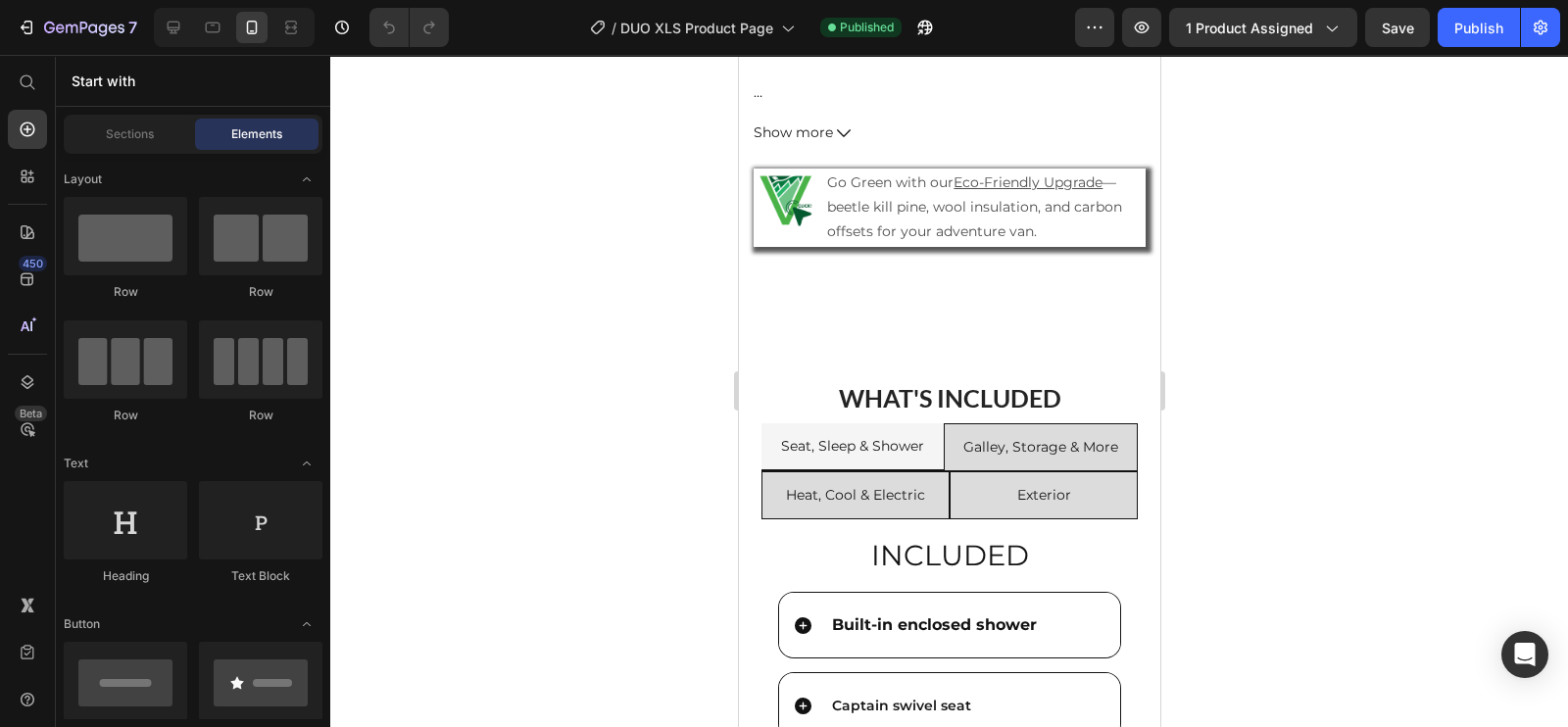 scroll, scrollTop: 969, scrollLeft: 0, axis: vertical 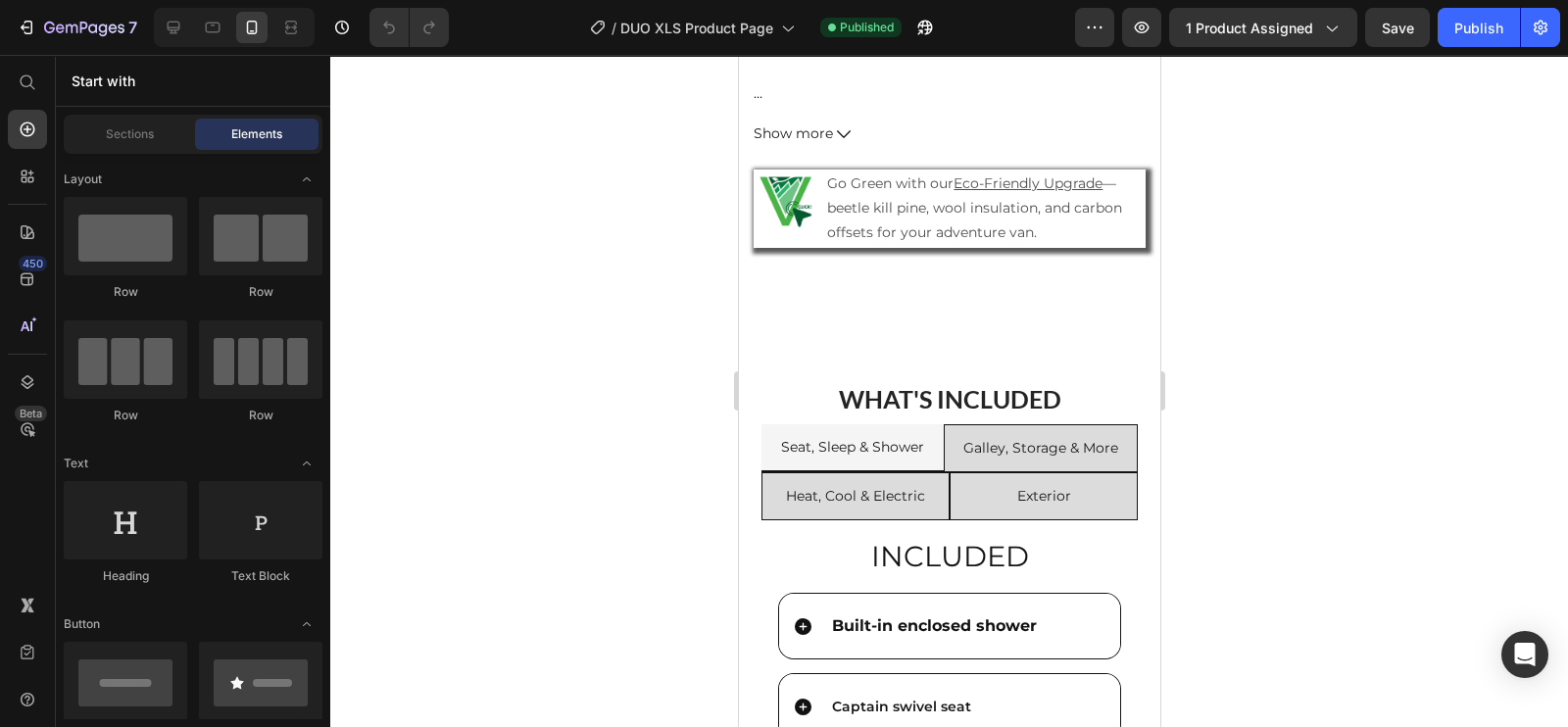 drag, startPoint x: 371, startPoint y: 217, endPoint x: 644, endPoint y: 362, distance: 309.1181 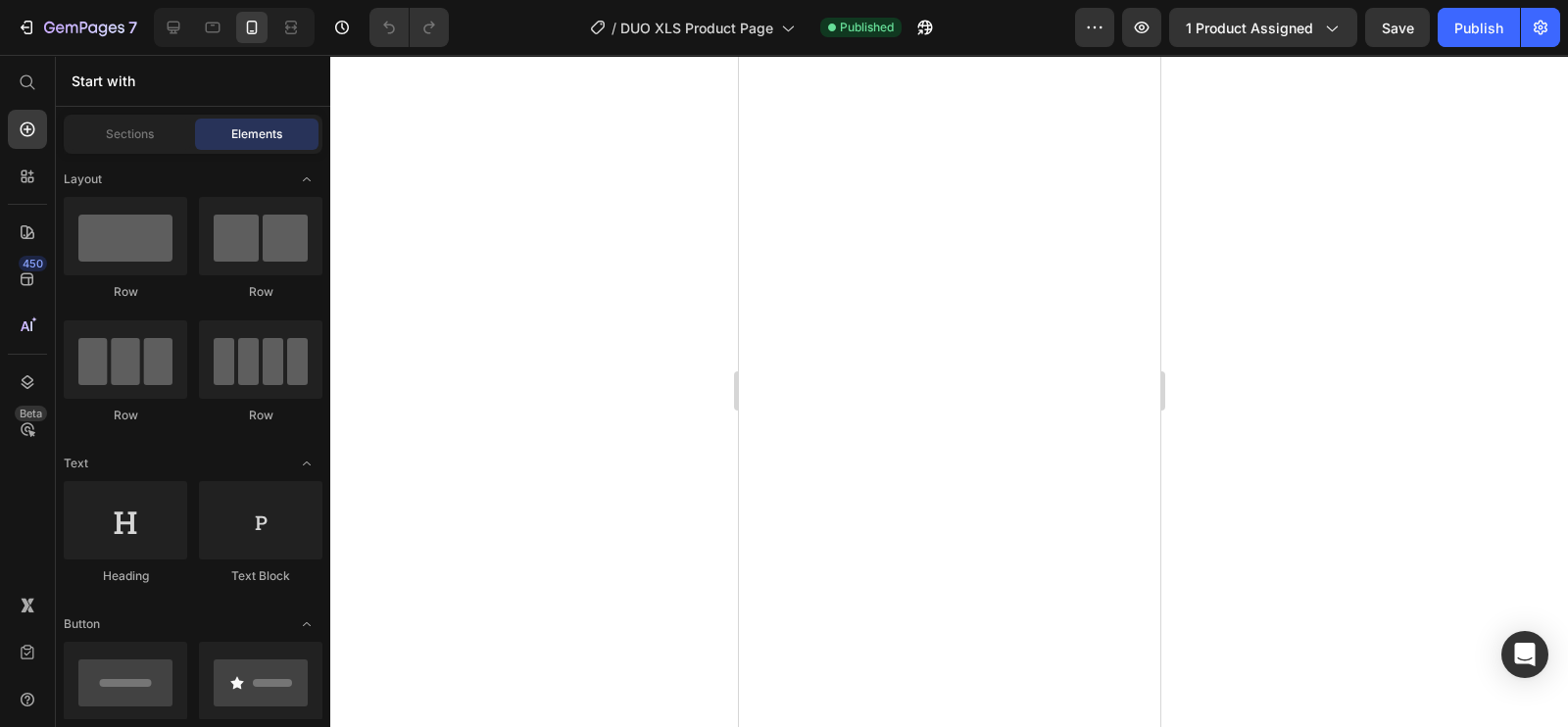 scroll, scrollTop: 0, scrollLeft: 0, axis: both 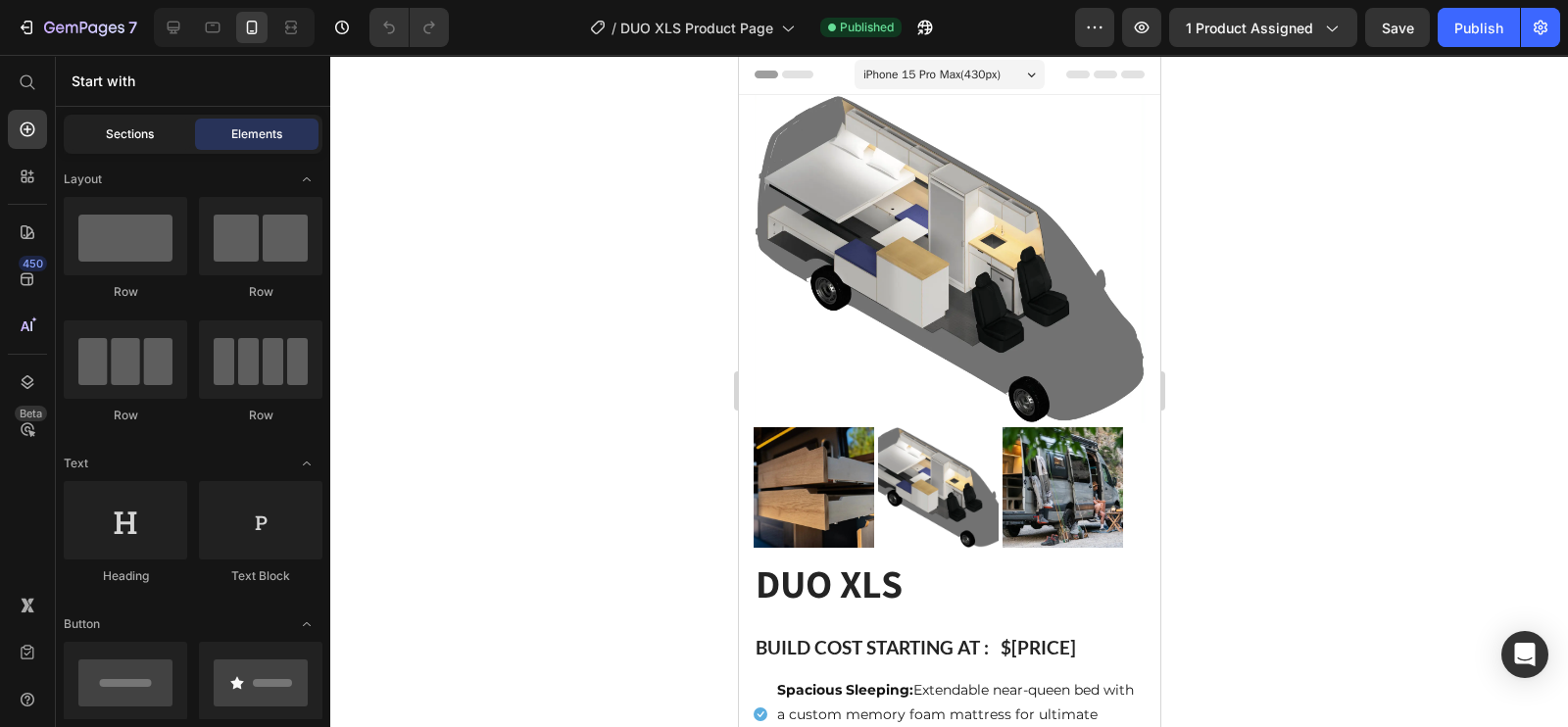 click on "Sections" 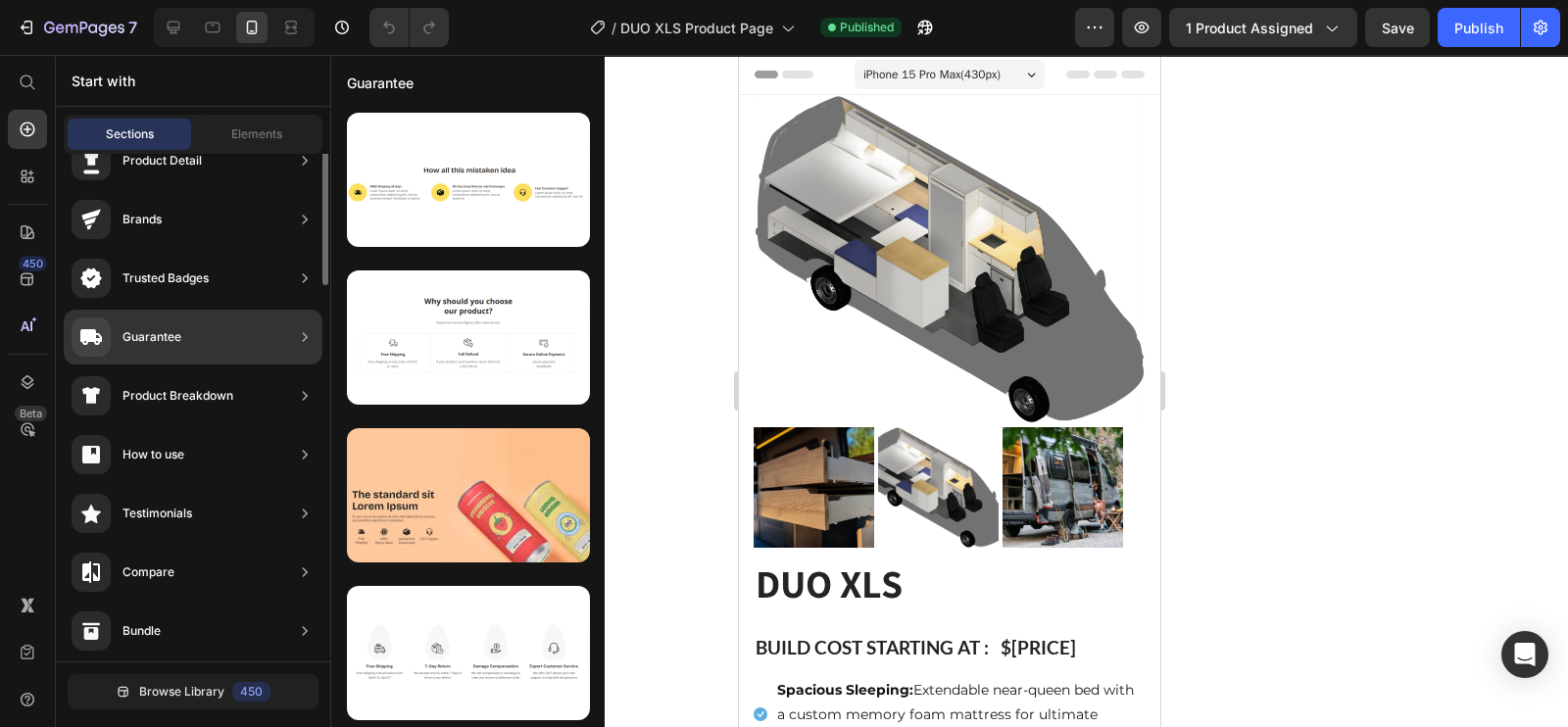 scroll, scrollTop: 0, scrollLeft: 0, axis: both 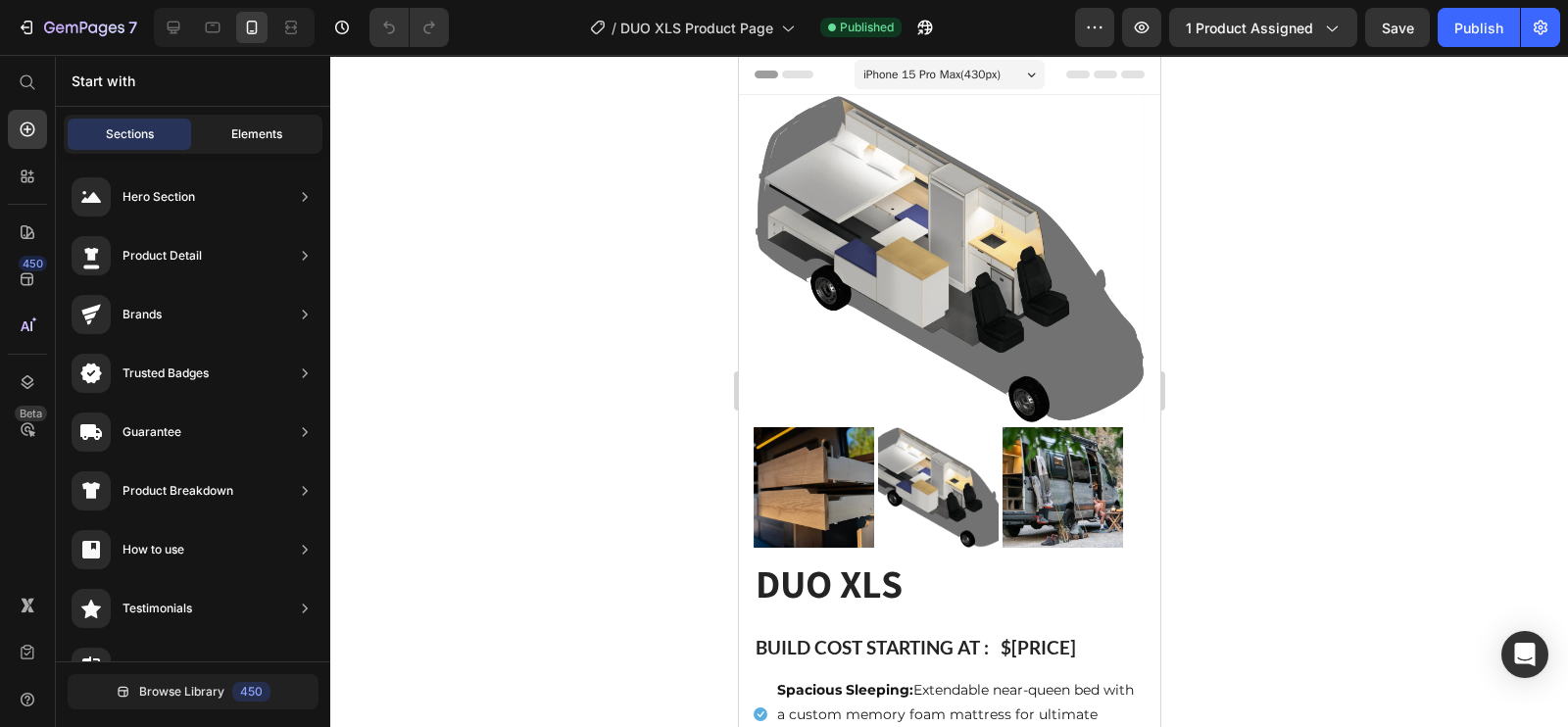 click on "Elements" at bounding box center [257, 134] 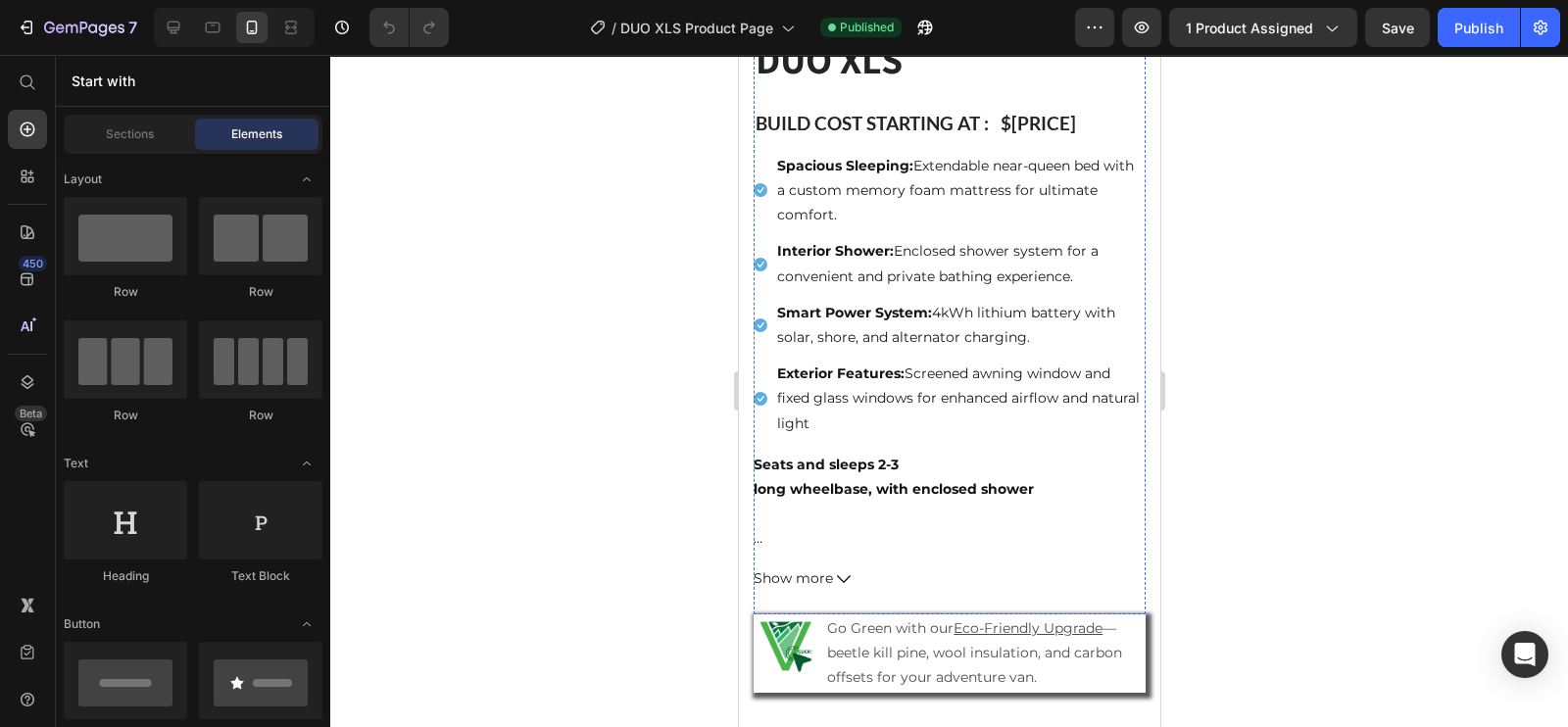 scroll, scrollTop: 525, scrollLeft: 0, axis: vertical 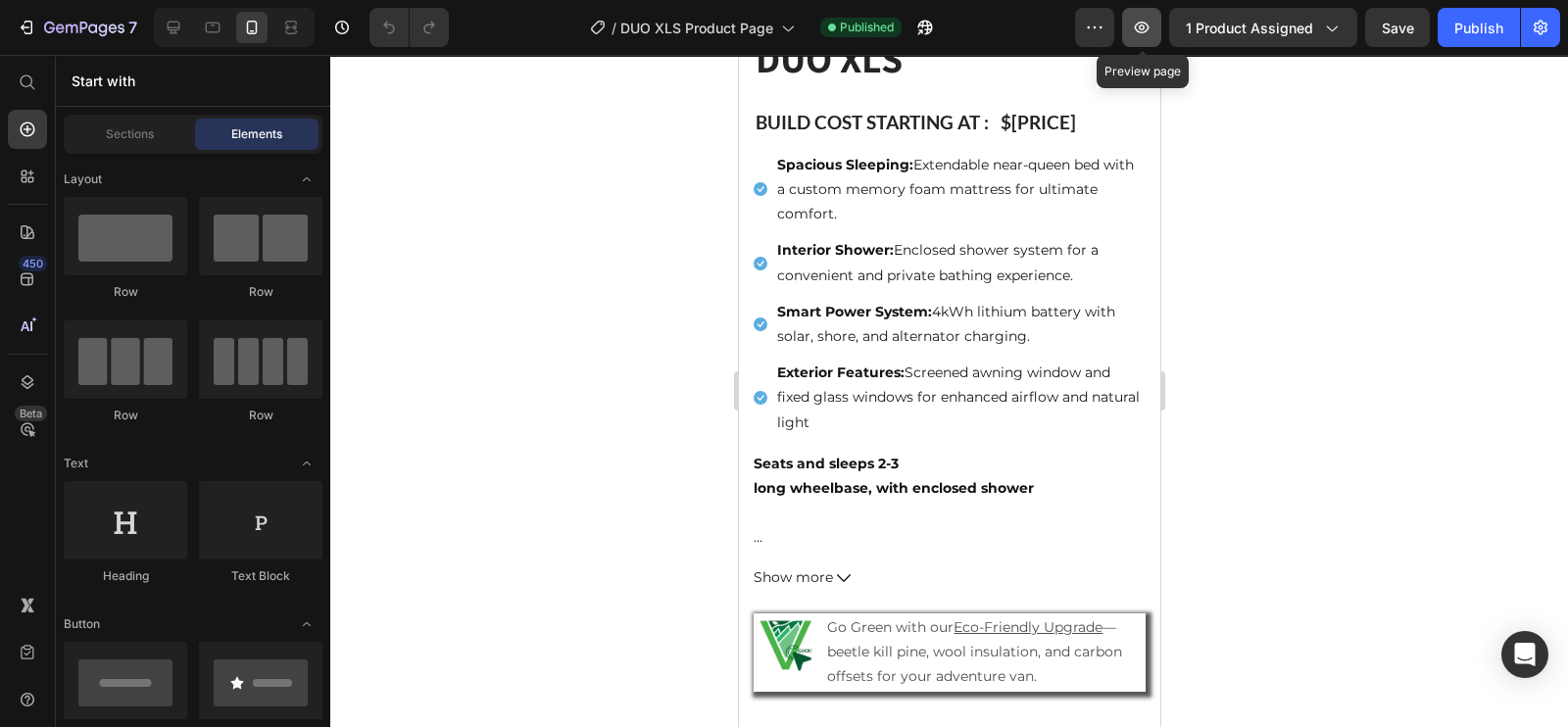 click 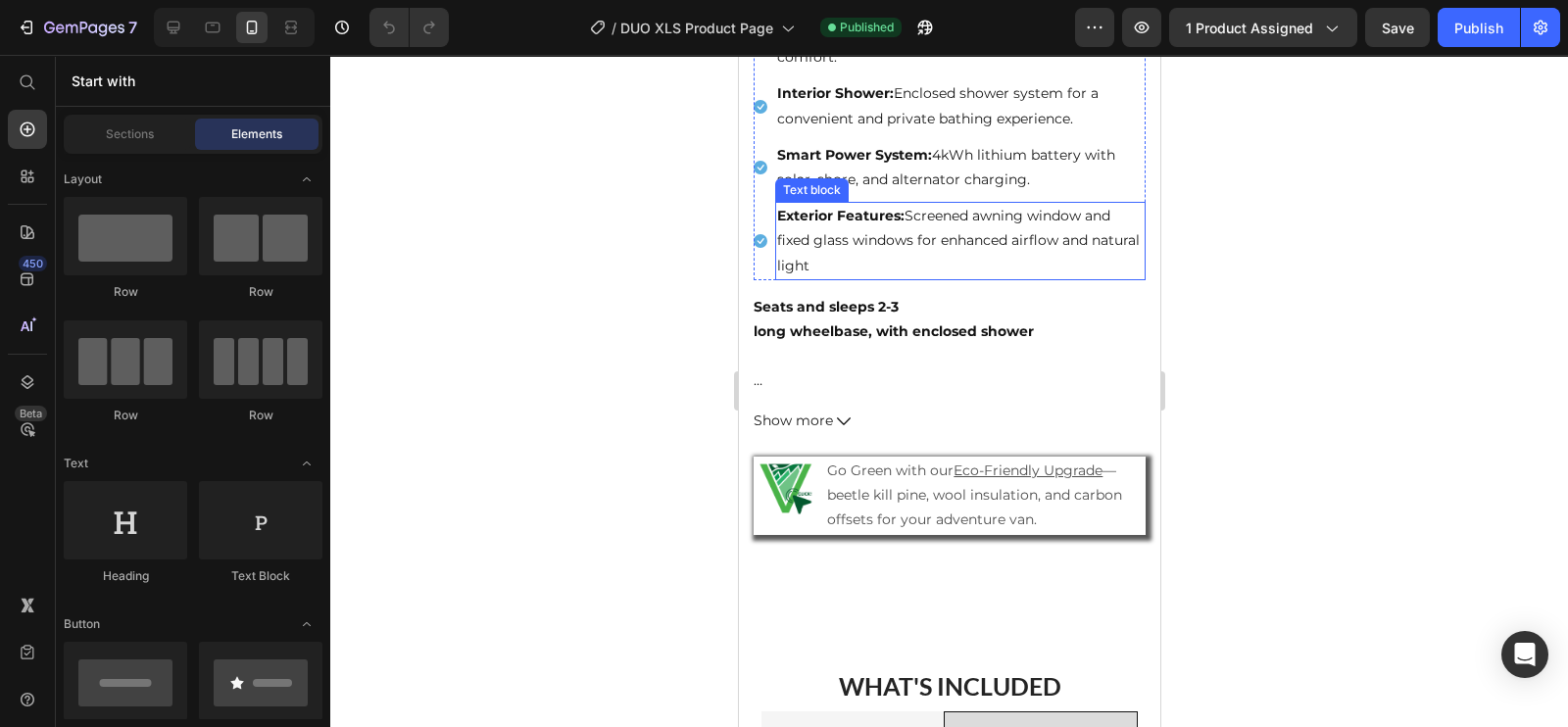 scroll, scrollTop: 683, scrollLeft: 0, axis: vertical 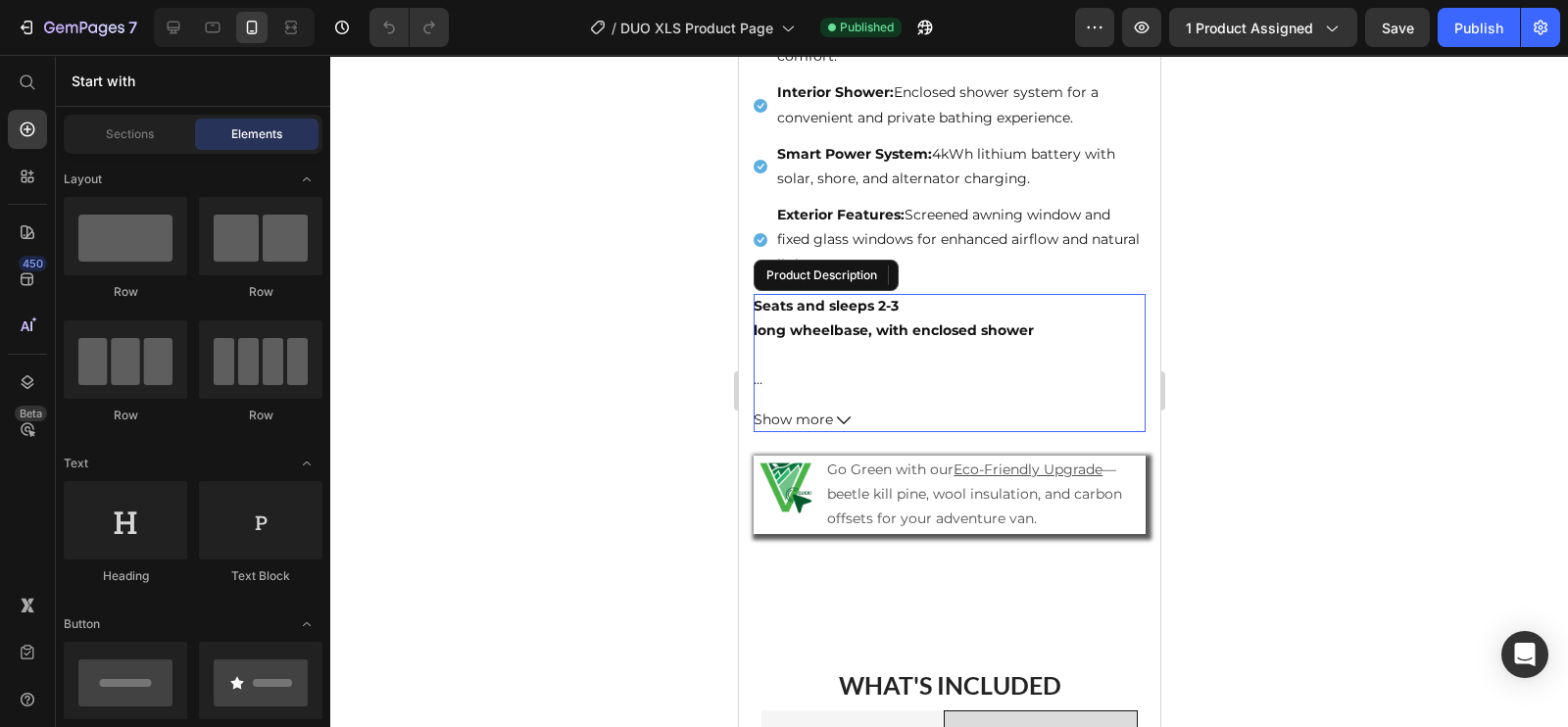 click on "Show more" at bounding box center (949, 419) 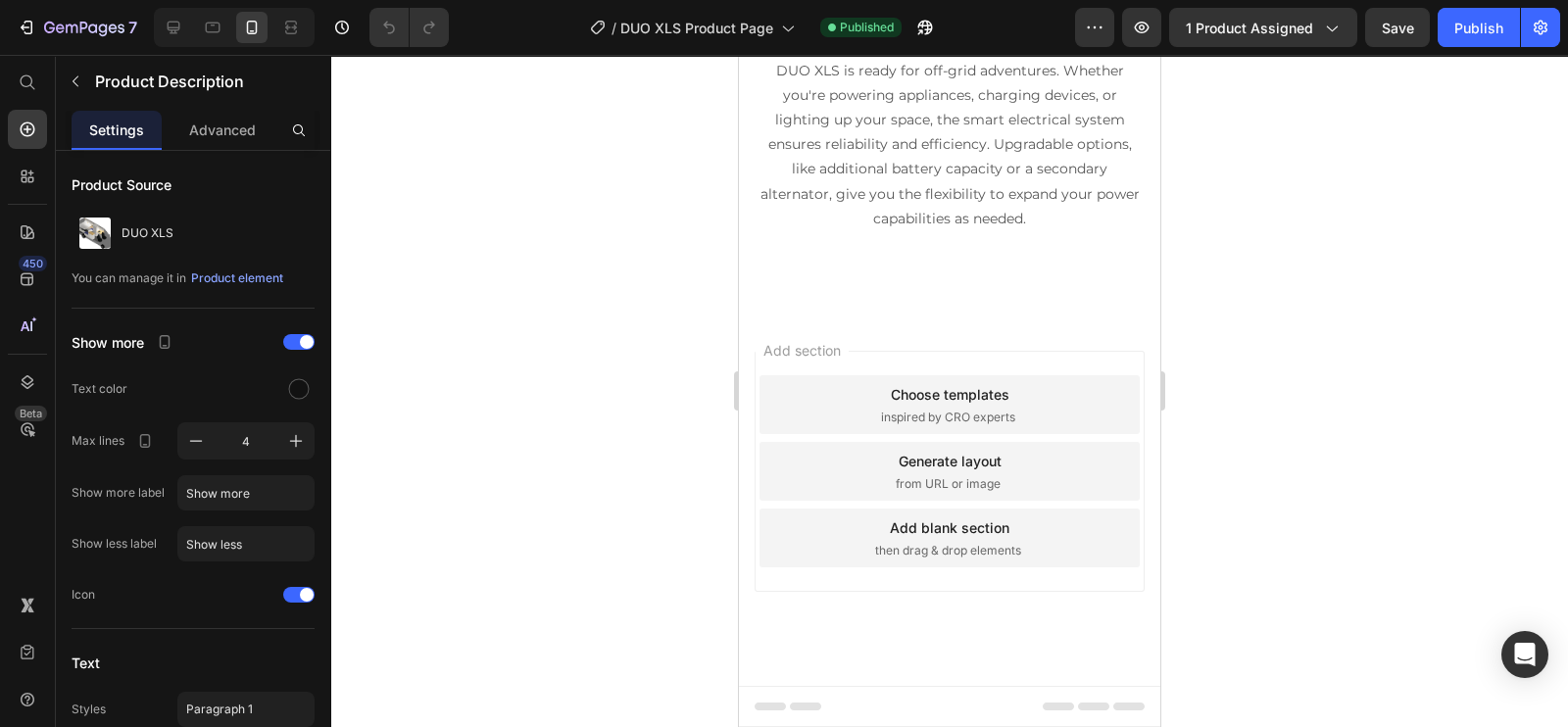 scroll, scrollTop: 6292, scrollLeft: 0, axis: vertical 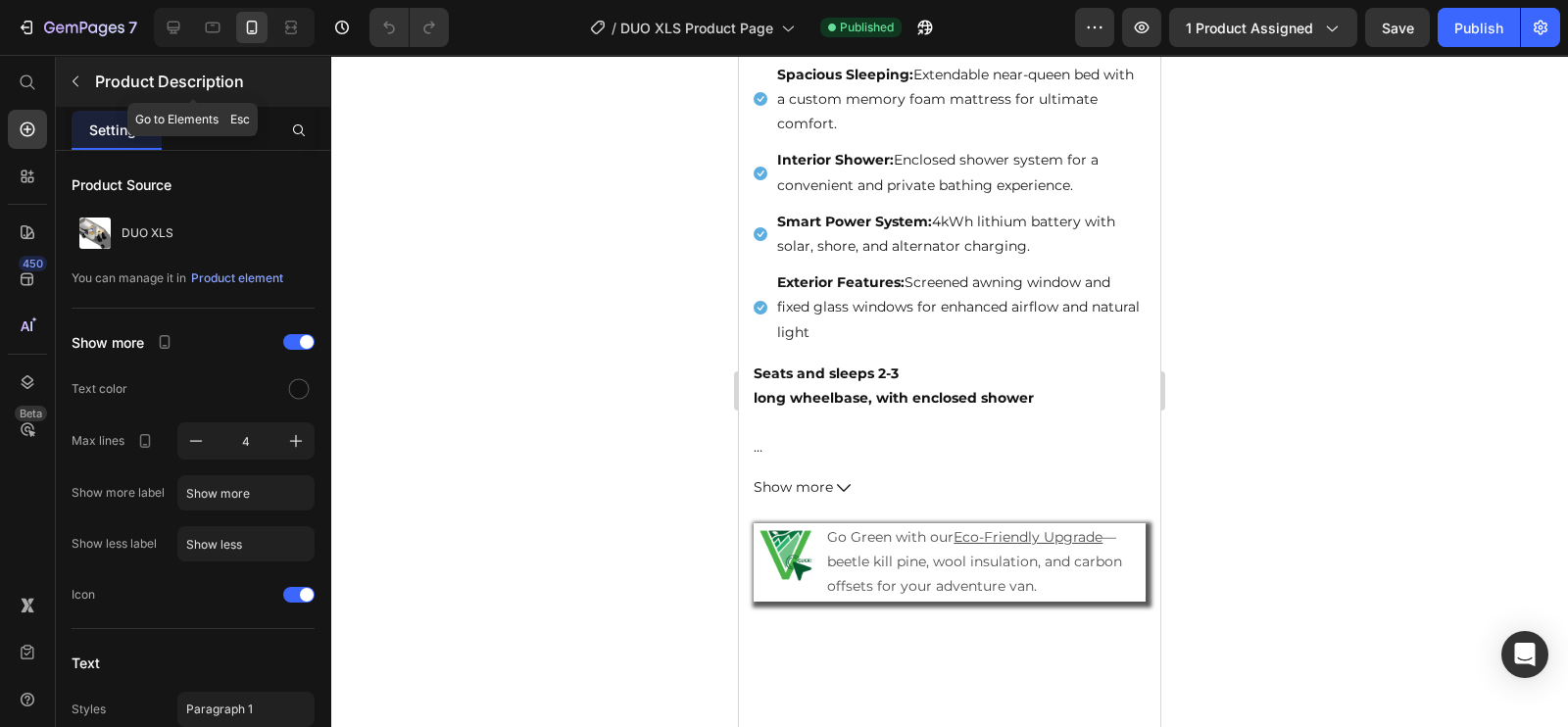 click at bounding box center [75, 81] 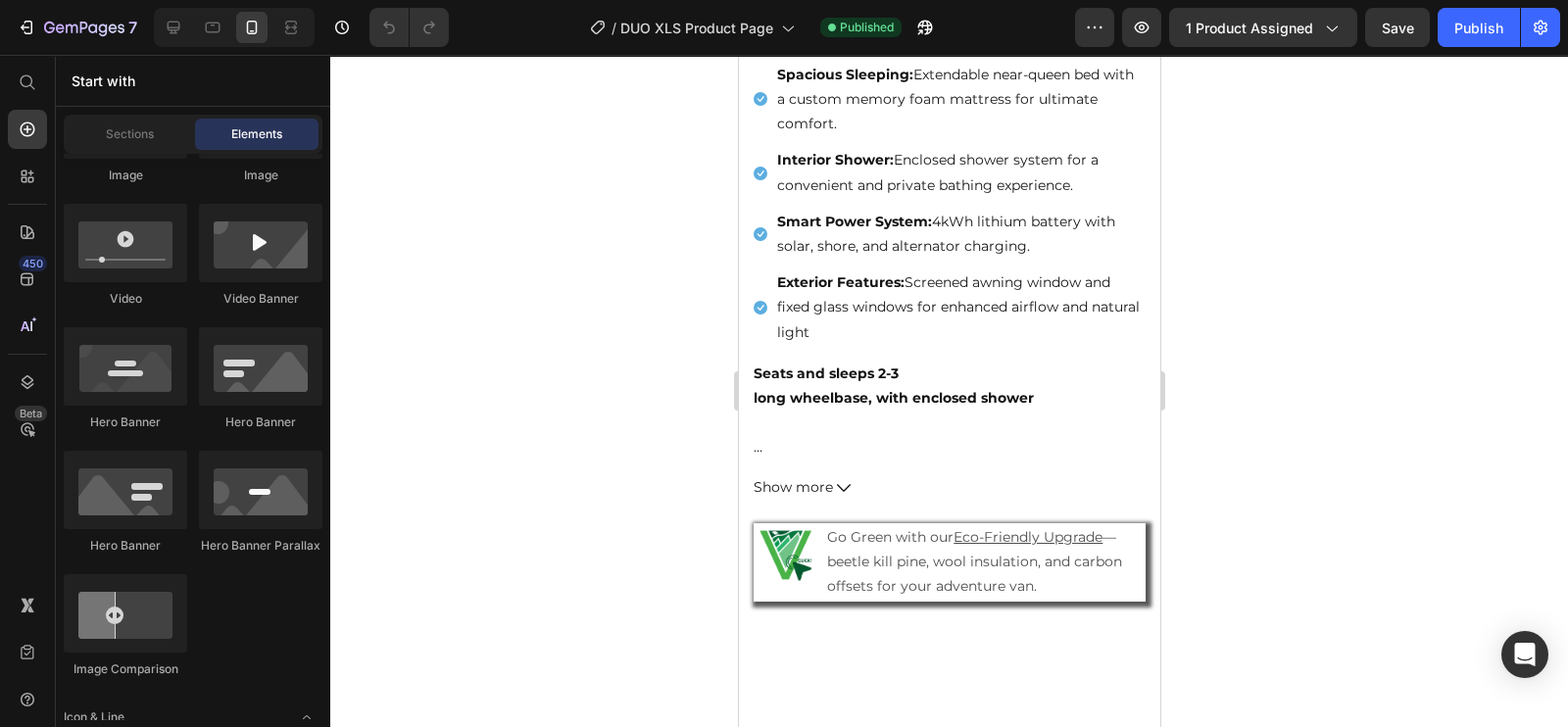 scroll, scrollTop: 0, scrollLeft: 0, axis: both 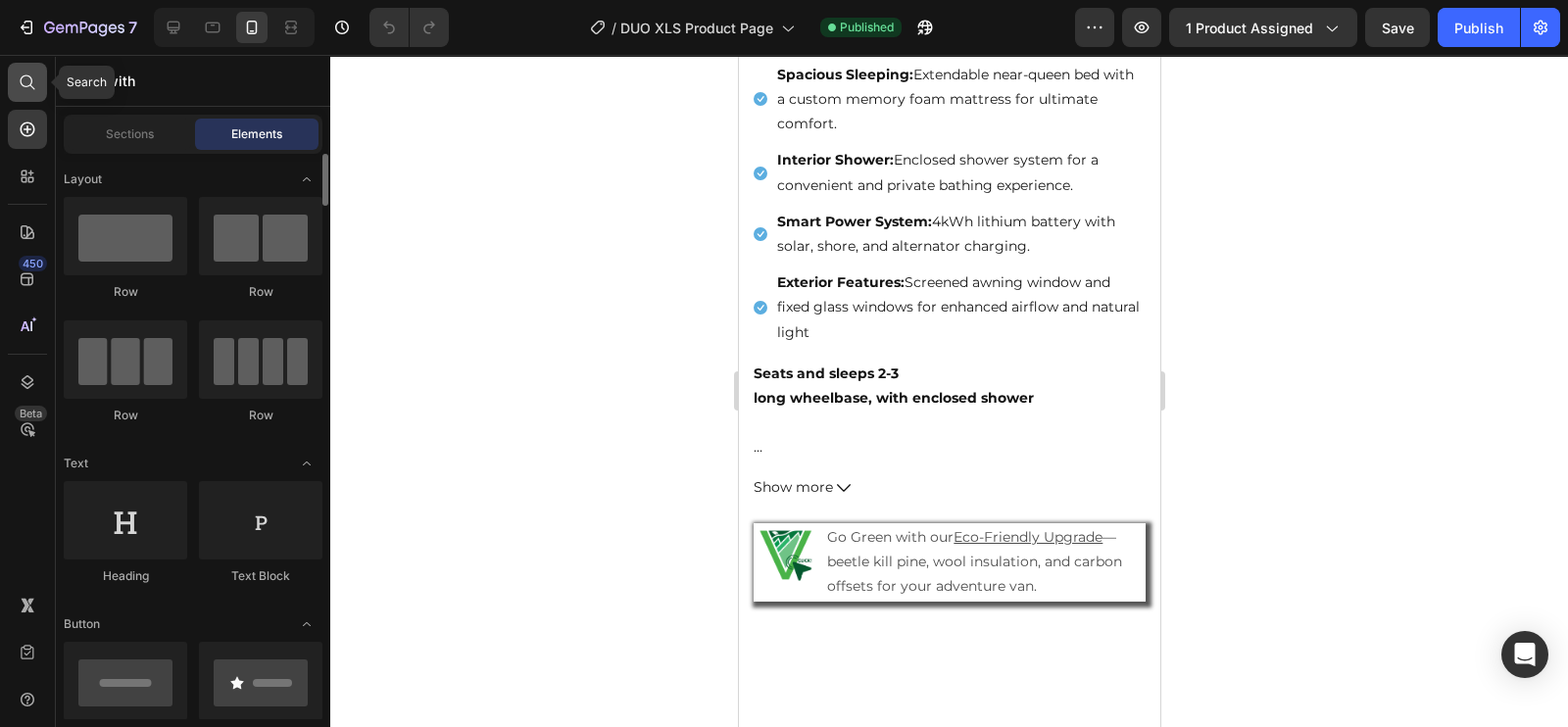 click 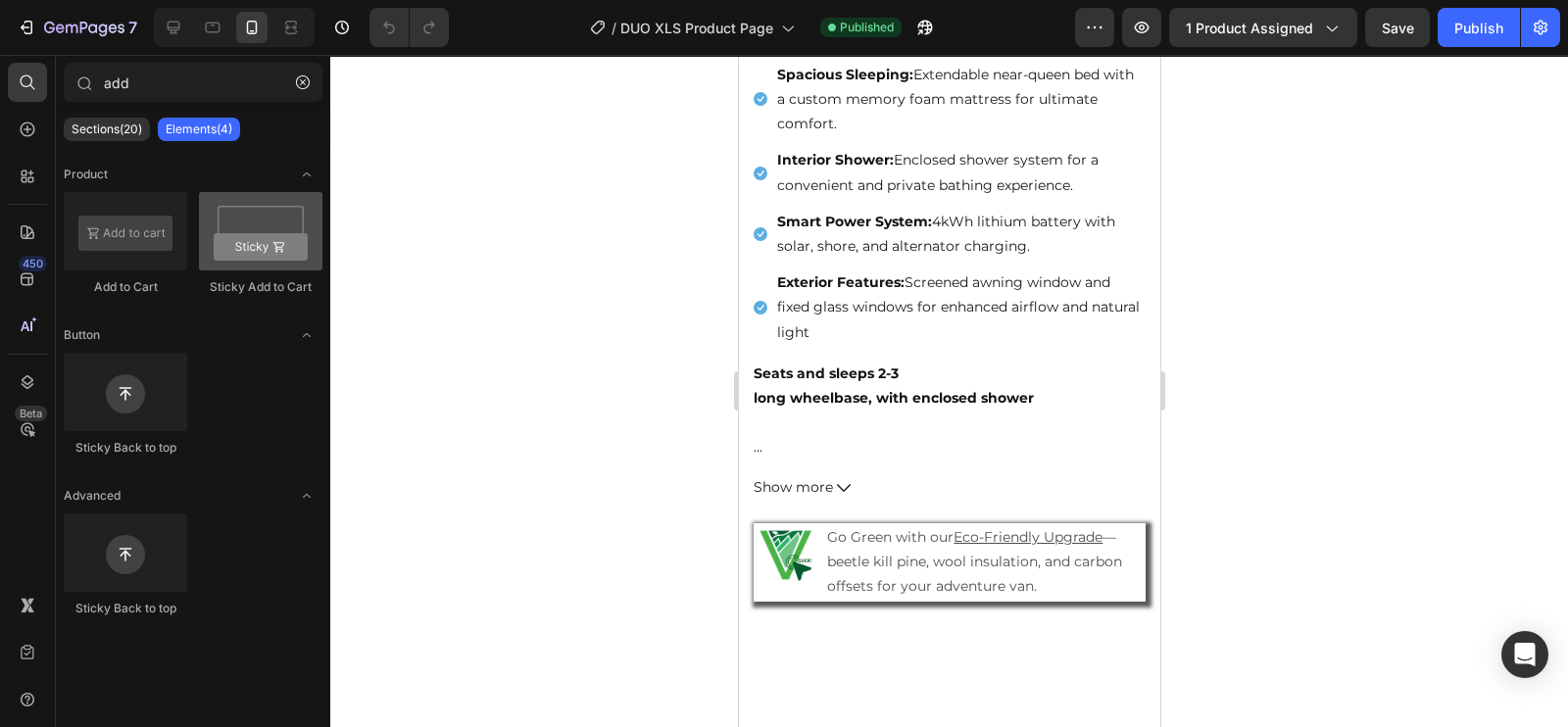 type on "add" 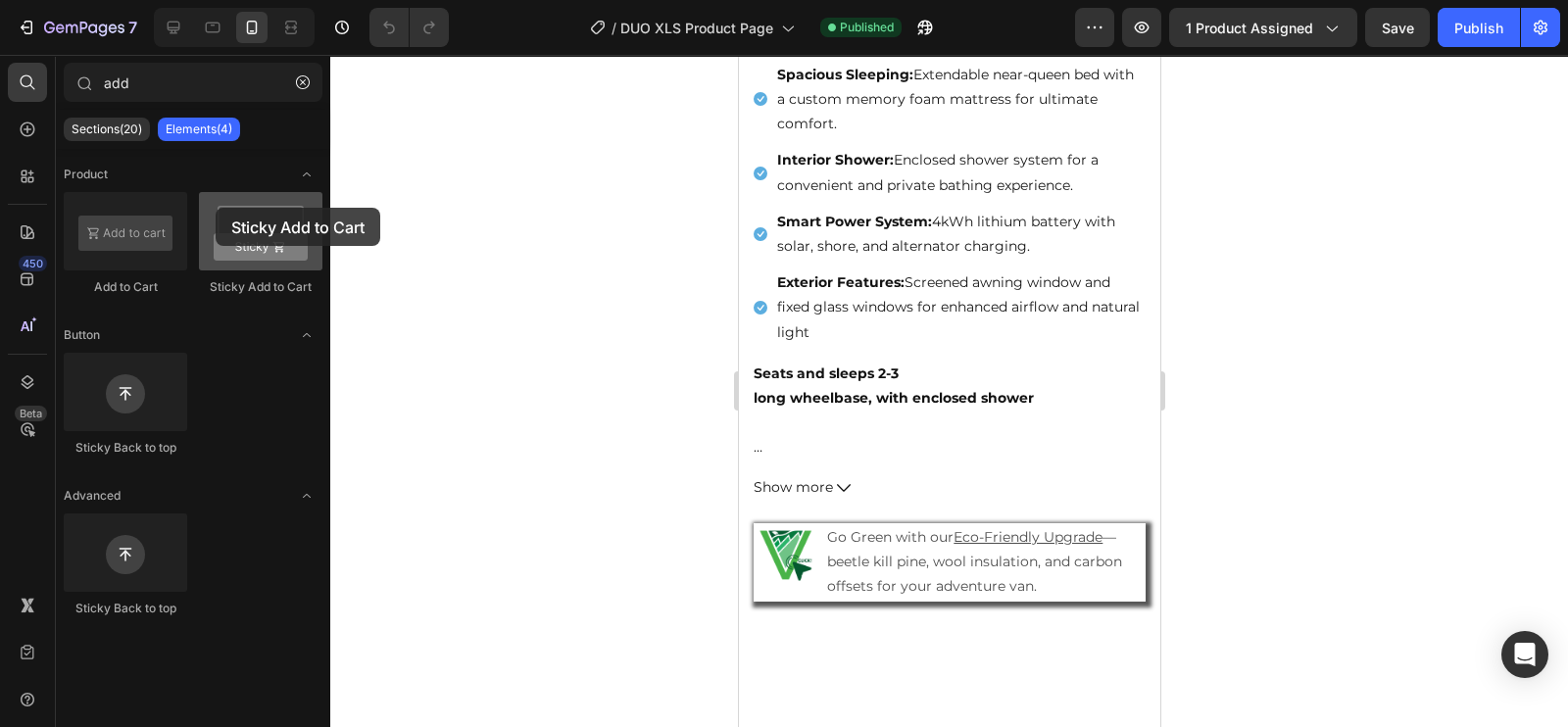 drag, startPoint x: 233, startPoint y: 238, endPoint x: 216, endPoint y: 208, distance: 34.481879 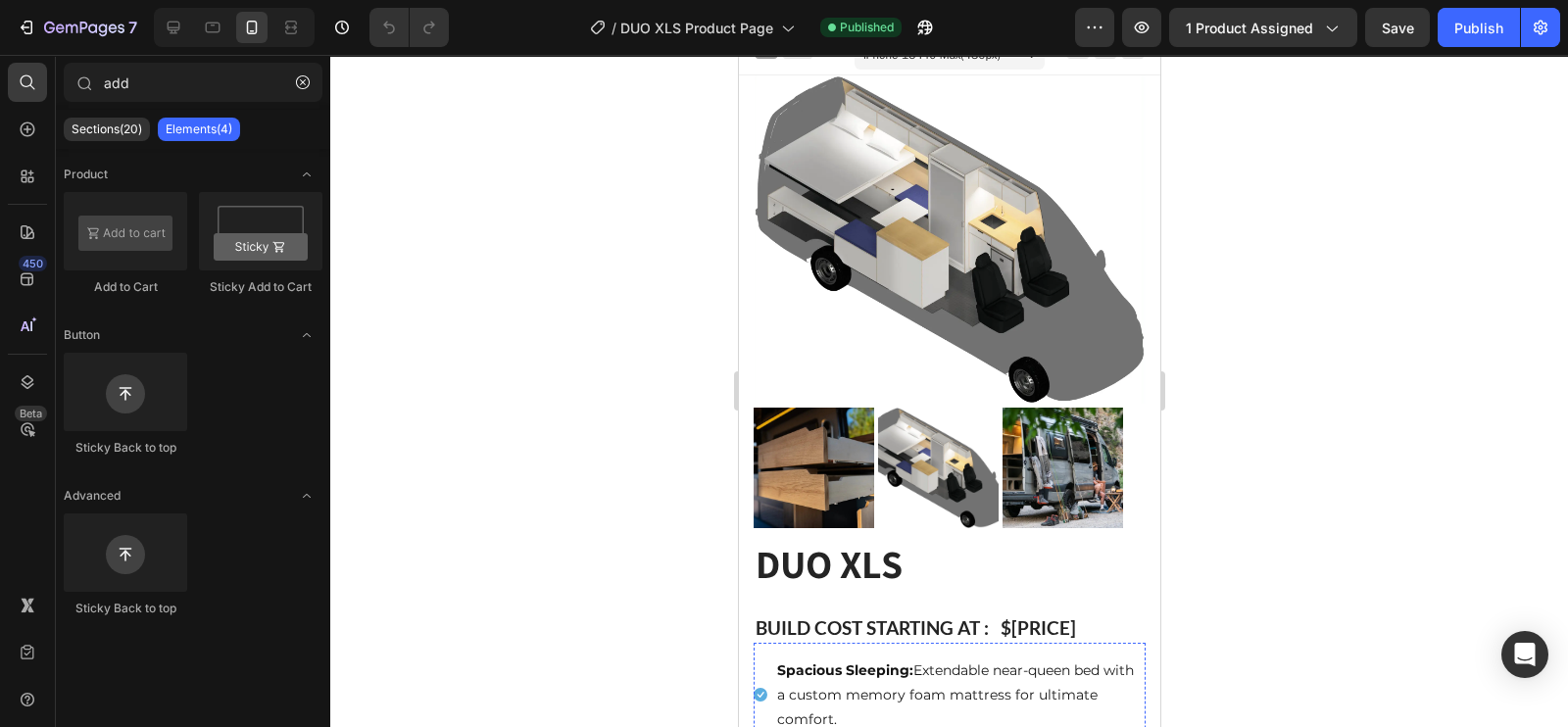 scroll, scrollTop: 0, scrollLeft: 0, axis: both 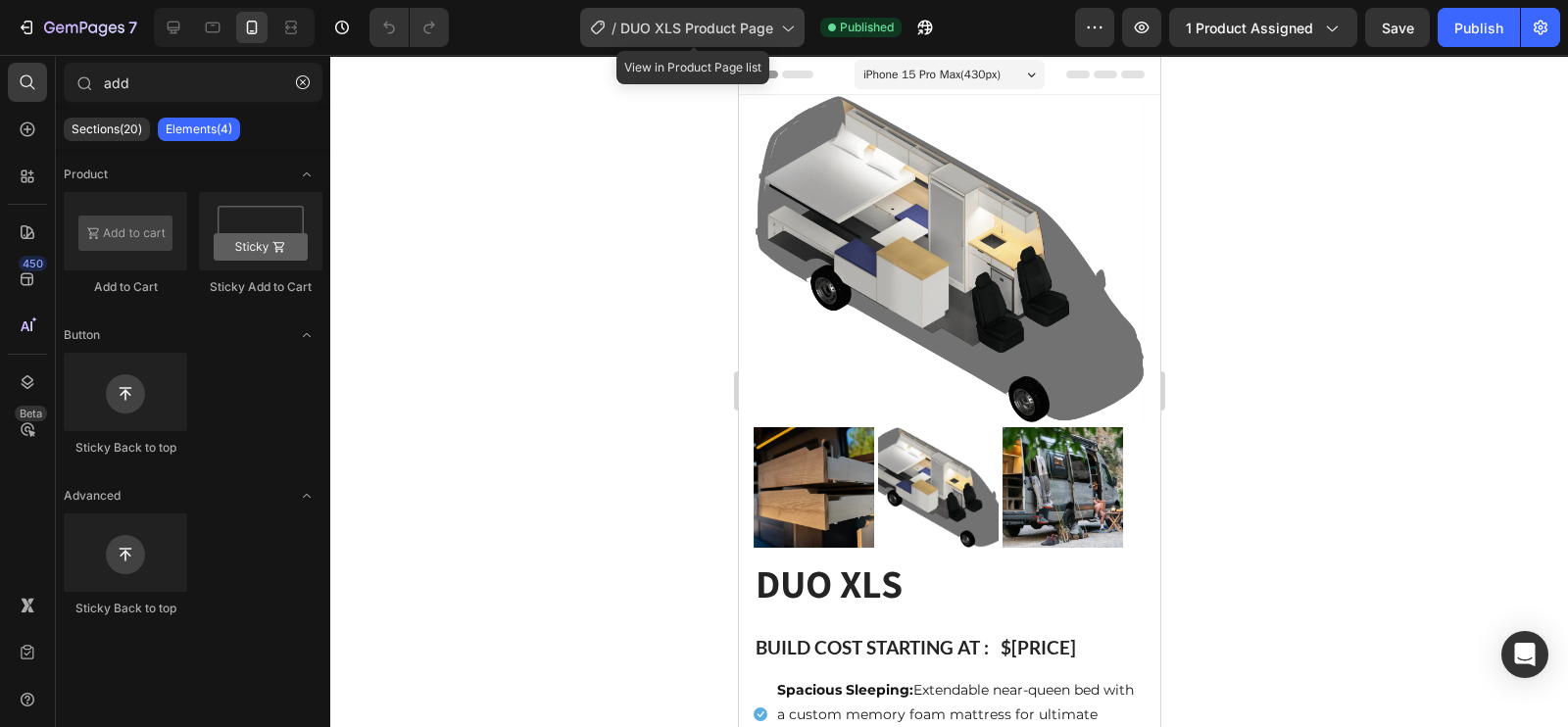 click on "DUO XLS Product Page" at bounding box center (697, 27) 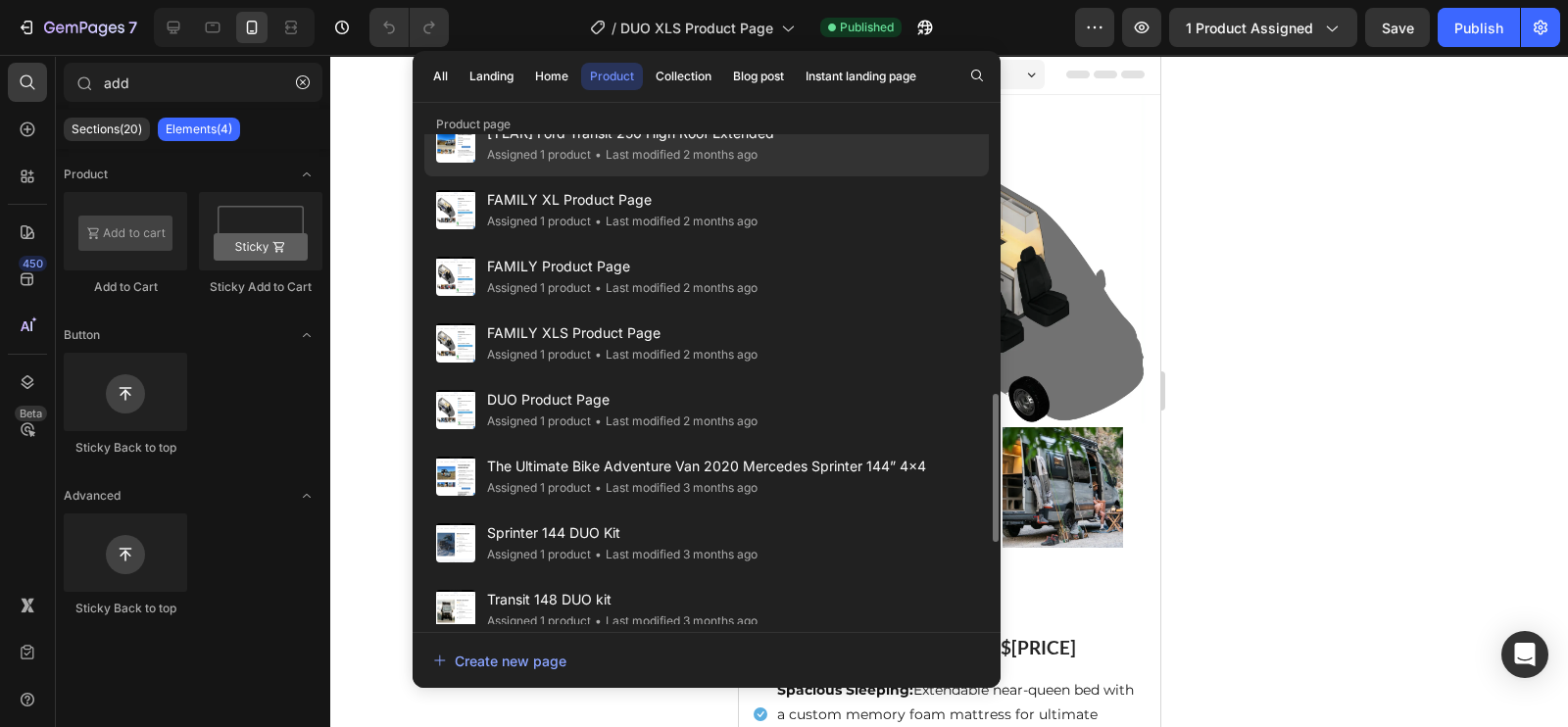 scroll, scrollTop: 842, scrollLeft: 0, axis: vertical 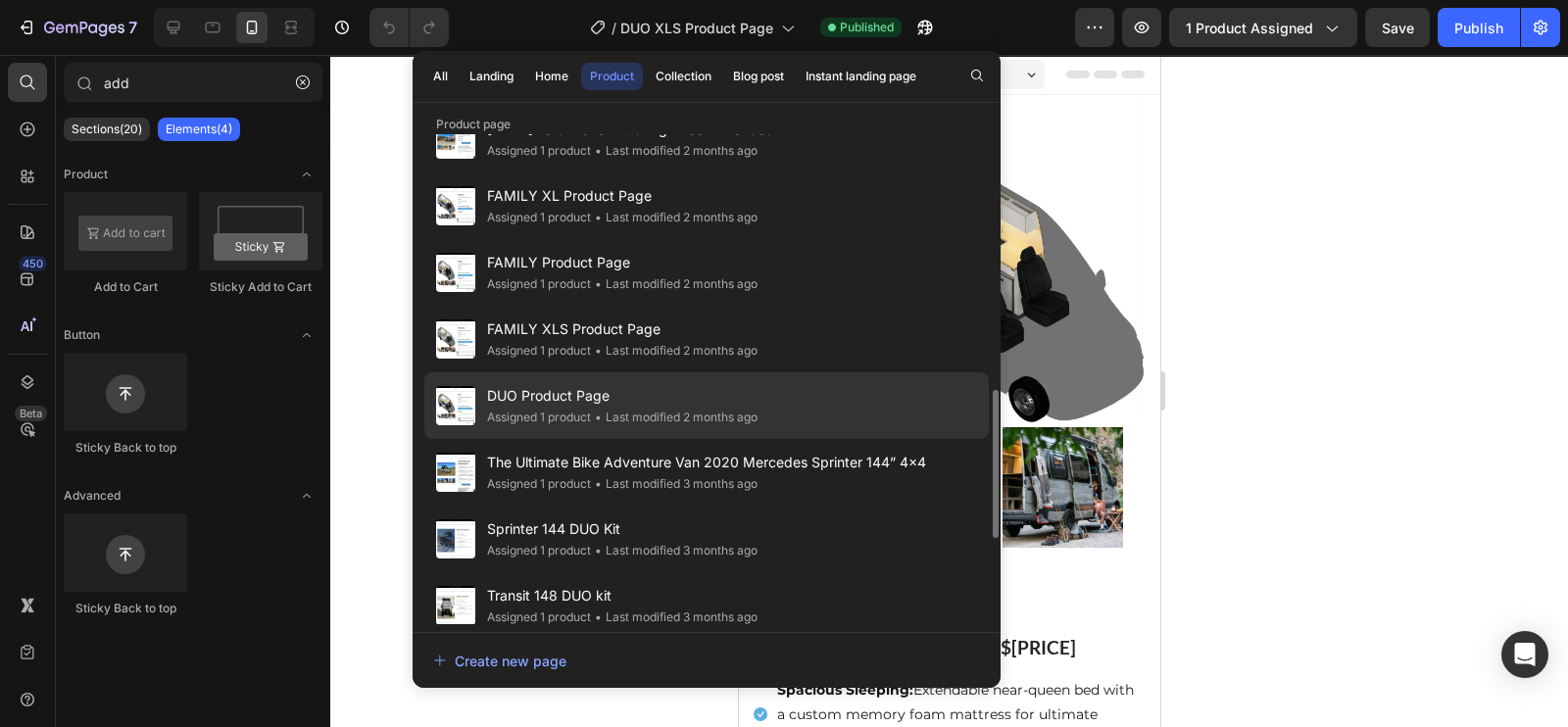 click on "DUO Product Page" at bounding box center [622, 396] 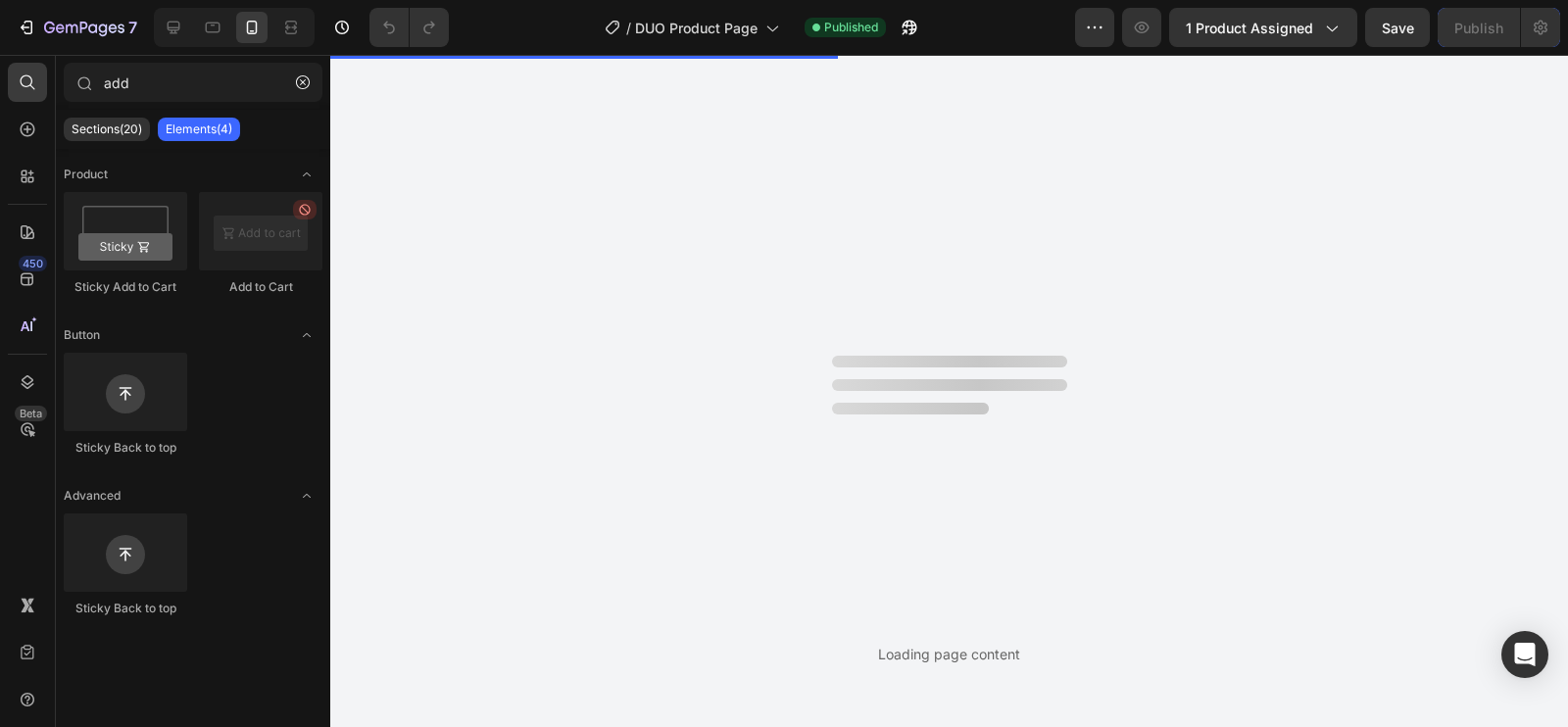 scroll, scrollTop: 0, scrollLeft: 0, axis: both 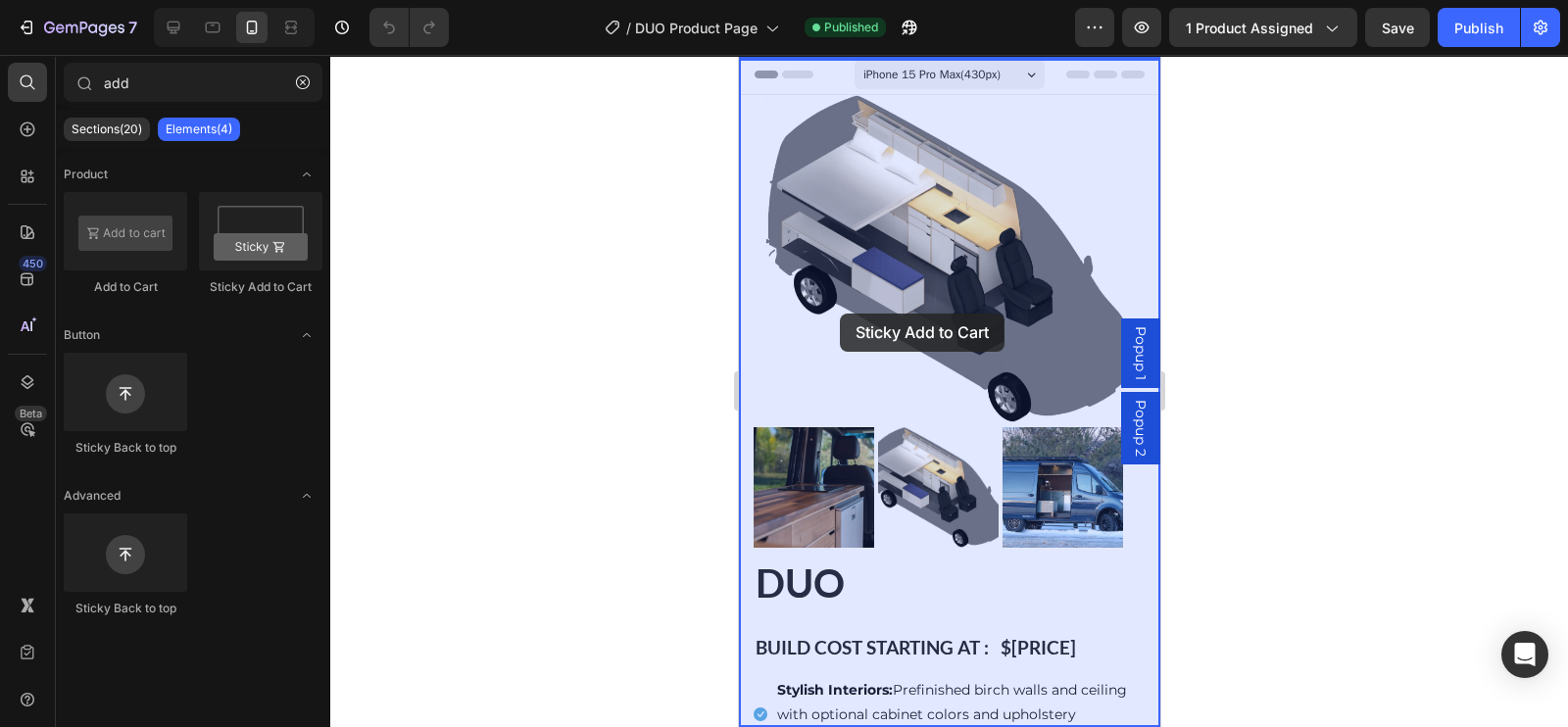 drag, startPoint x: 996, startPoint y: 289, endPoint x: 840, endPoint y: 314, distance: 157.99051 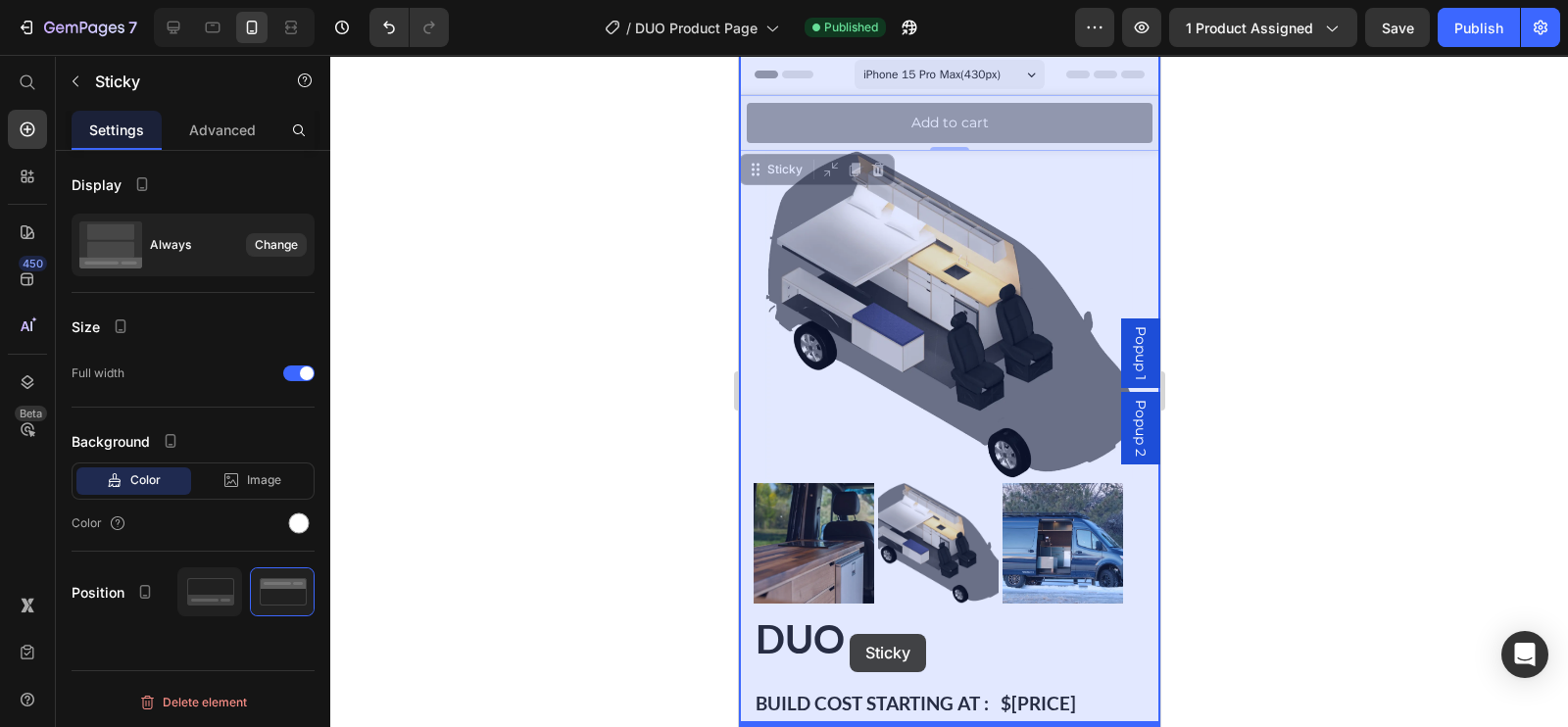 drag, startPoint x: 767, startPoint y: 170, endPoint x: 845, endPoint y: 711, distance: 546.594 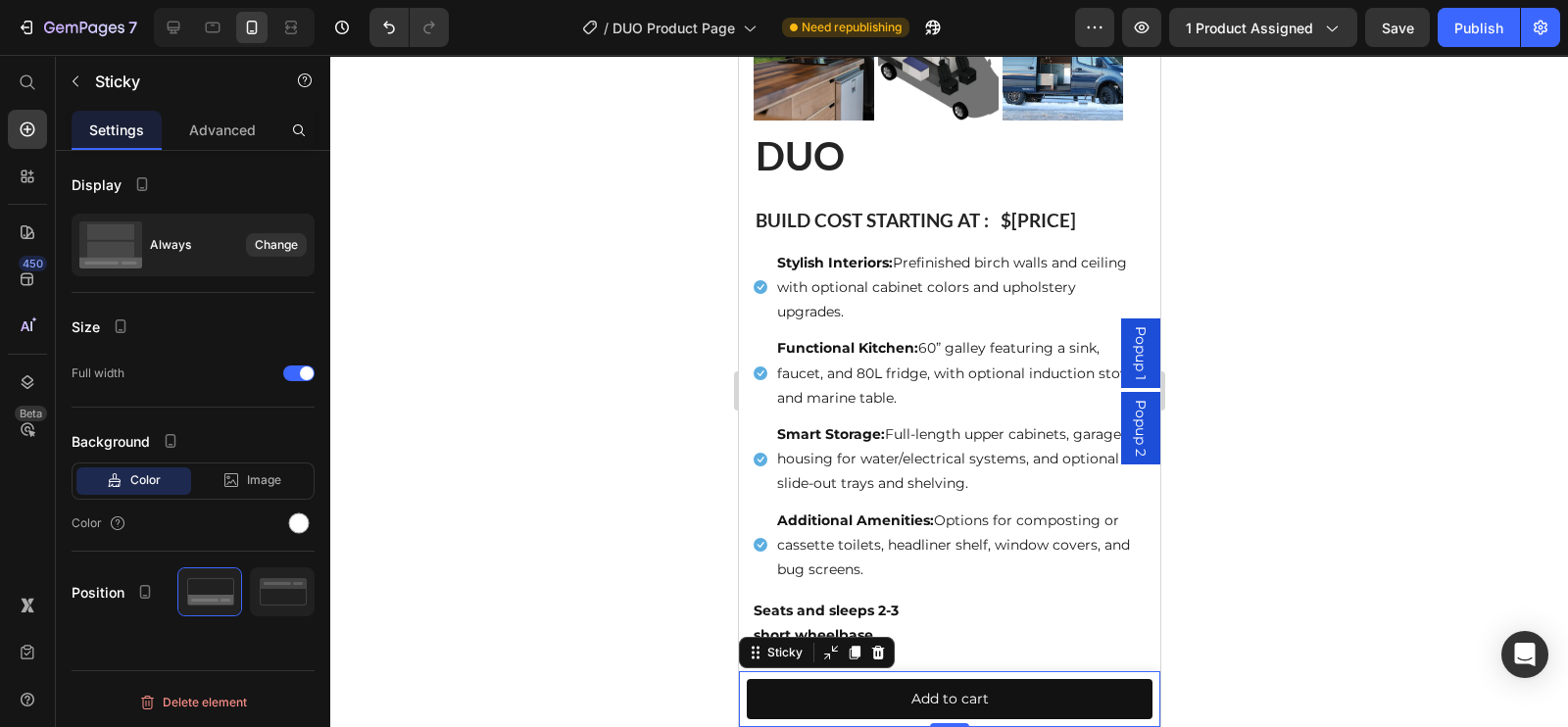 scroll, scrollTop: 584, scrollLeft: 0, axis: vertical 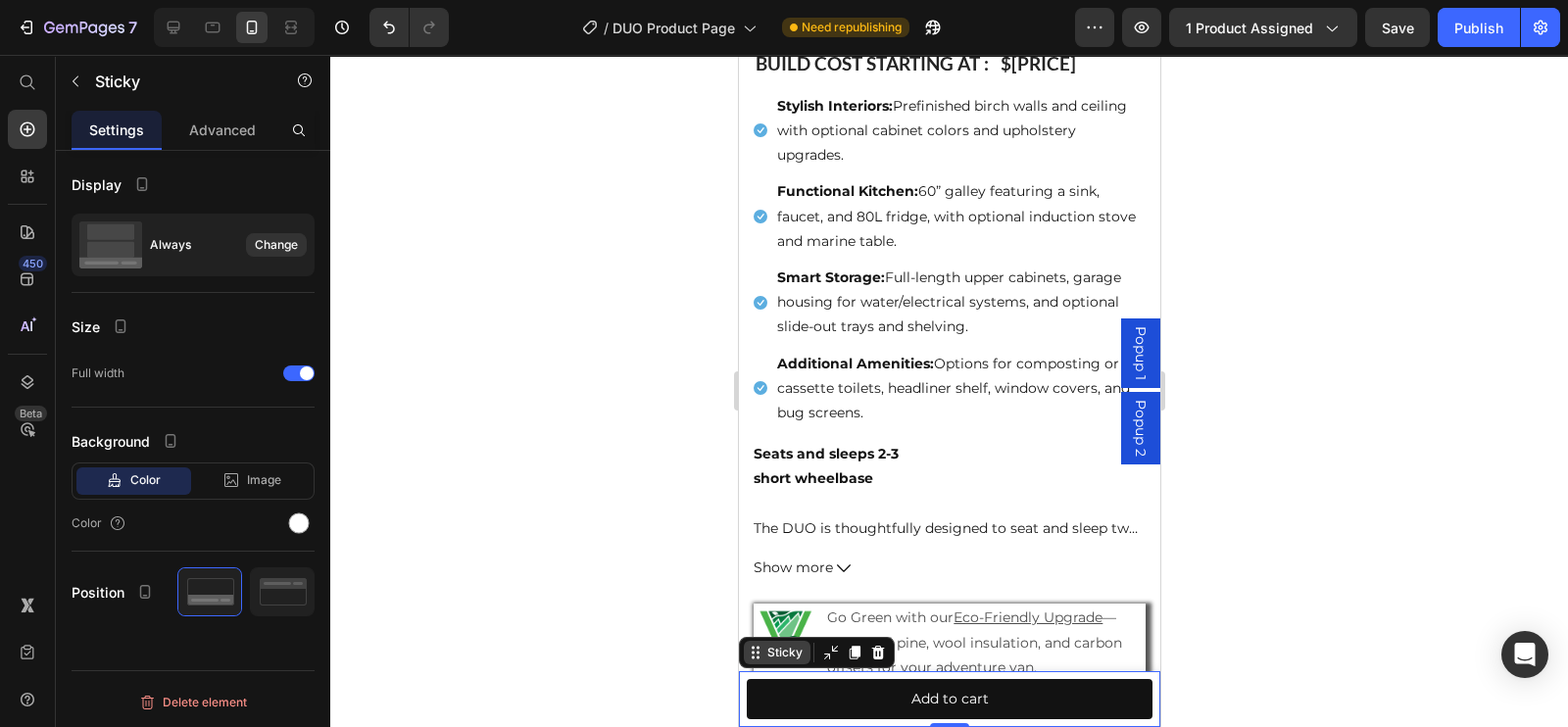 click on "Sticky" at bounding box center (784, 653) 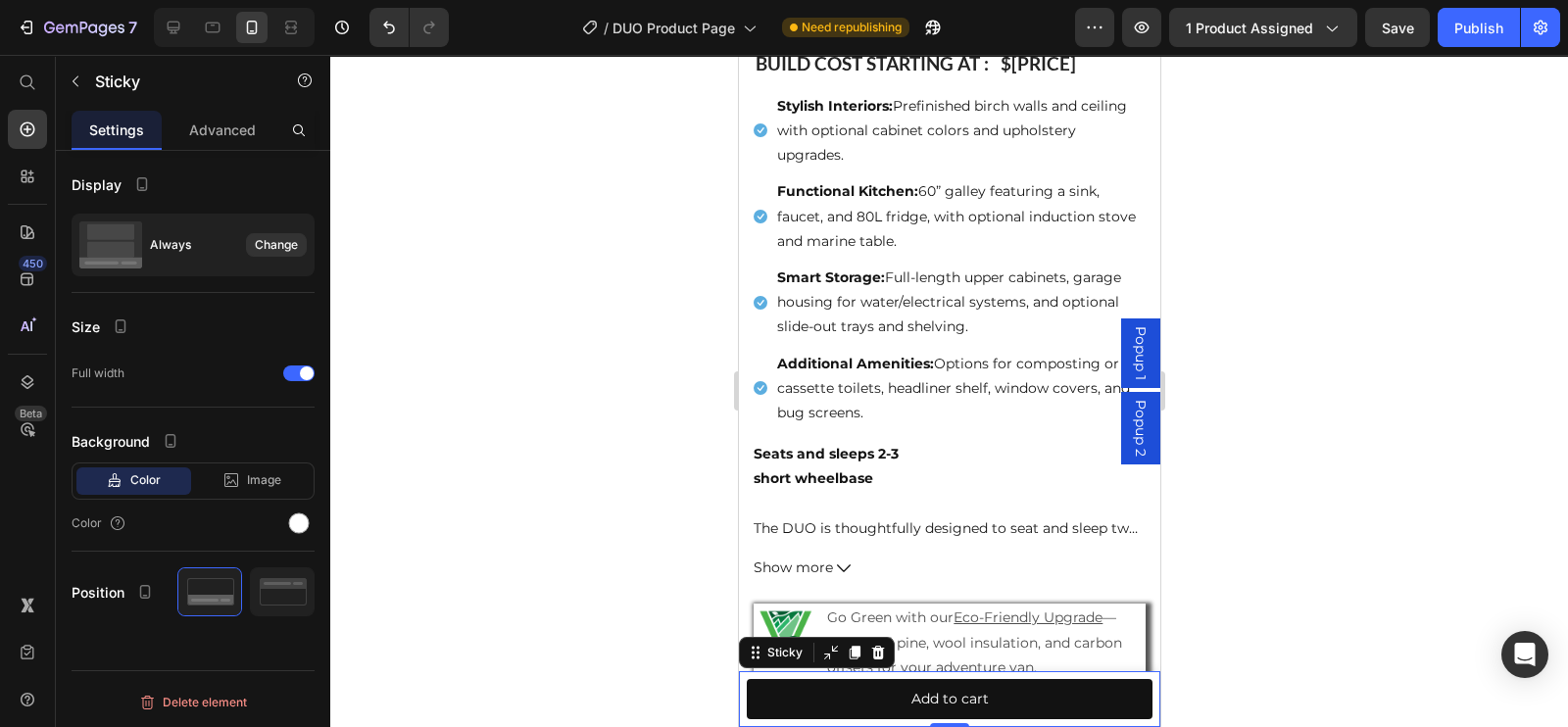 click on "Display Always Change Size Full width Background Color Image Video  Color  Position  Delete element" at bounding box center [193, 466] 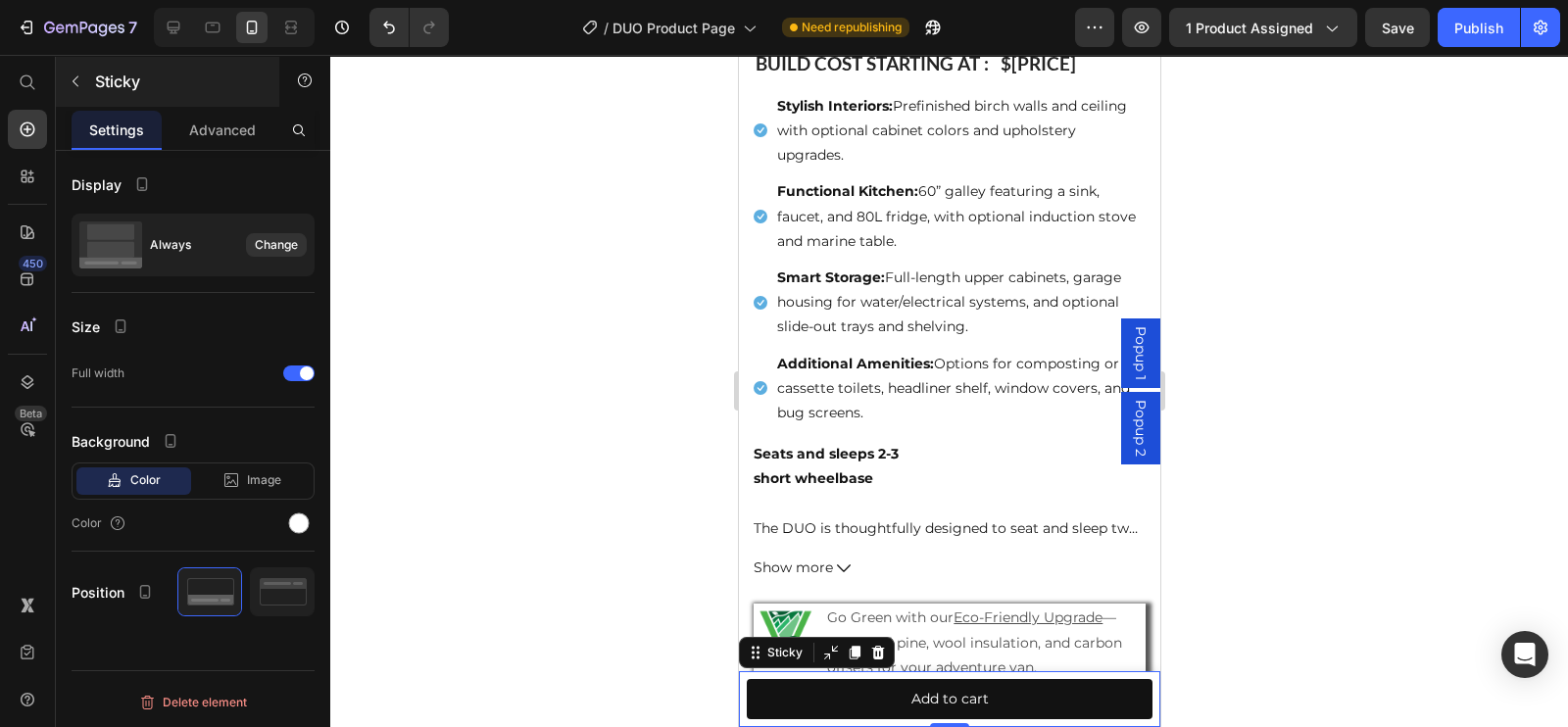 click on "Sticky" at bounding box center [168, 81] 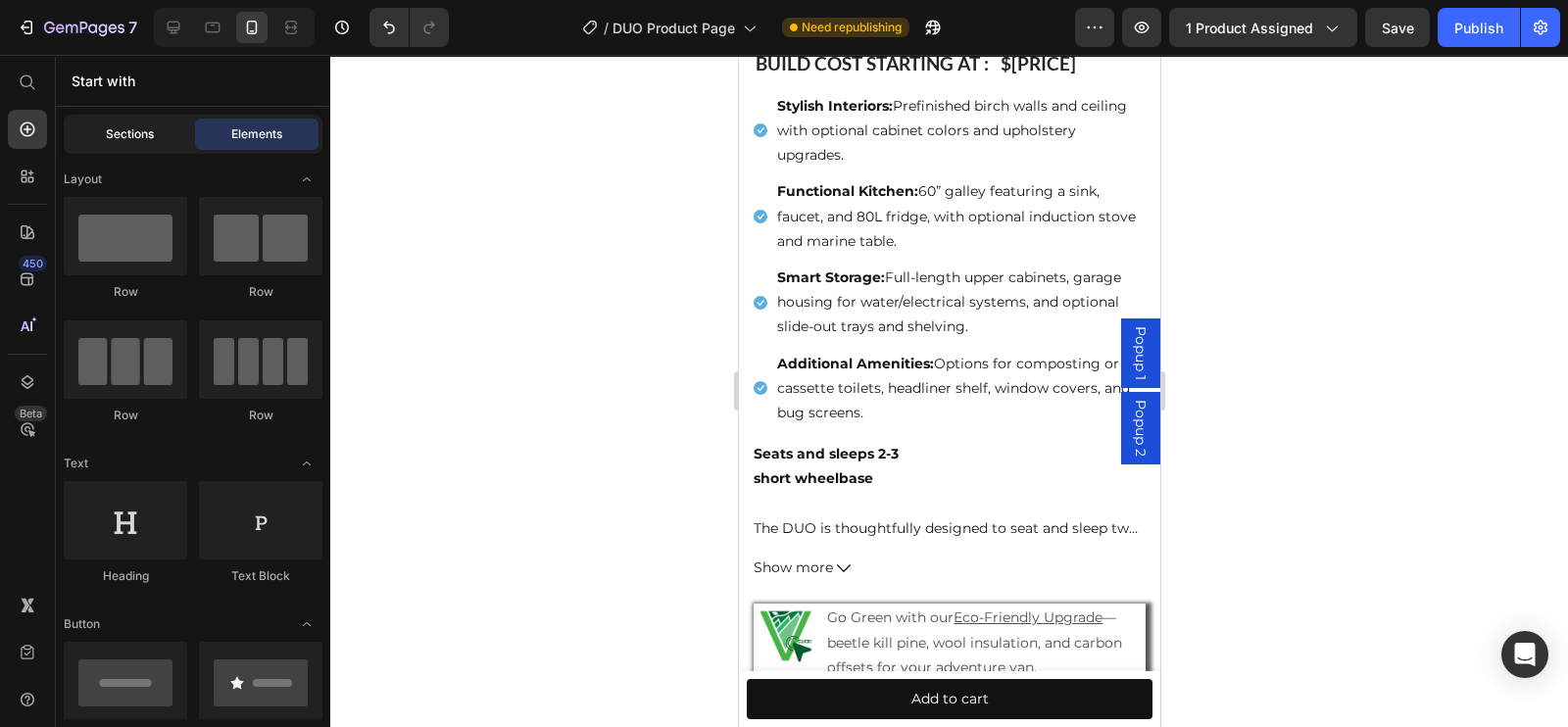 click on "Sections" 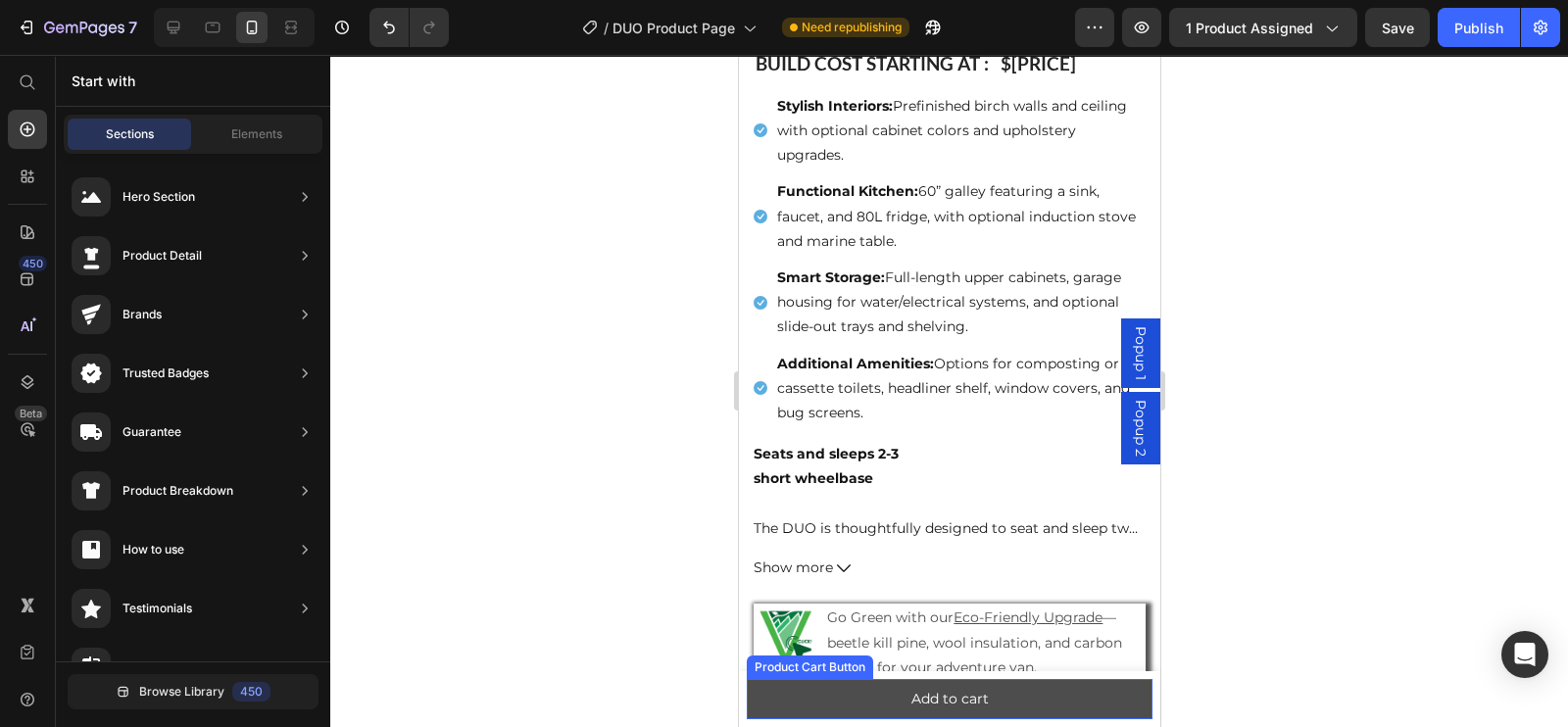 click on "Add to cart" at bounding box center (949, 699) 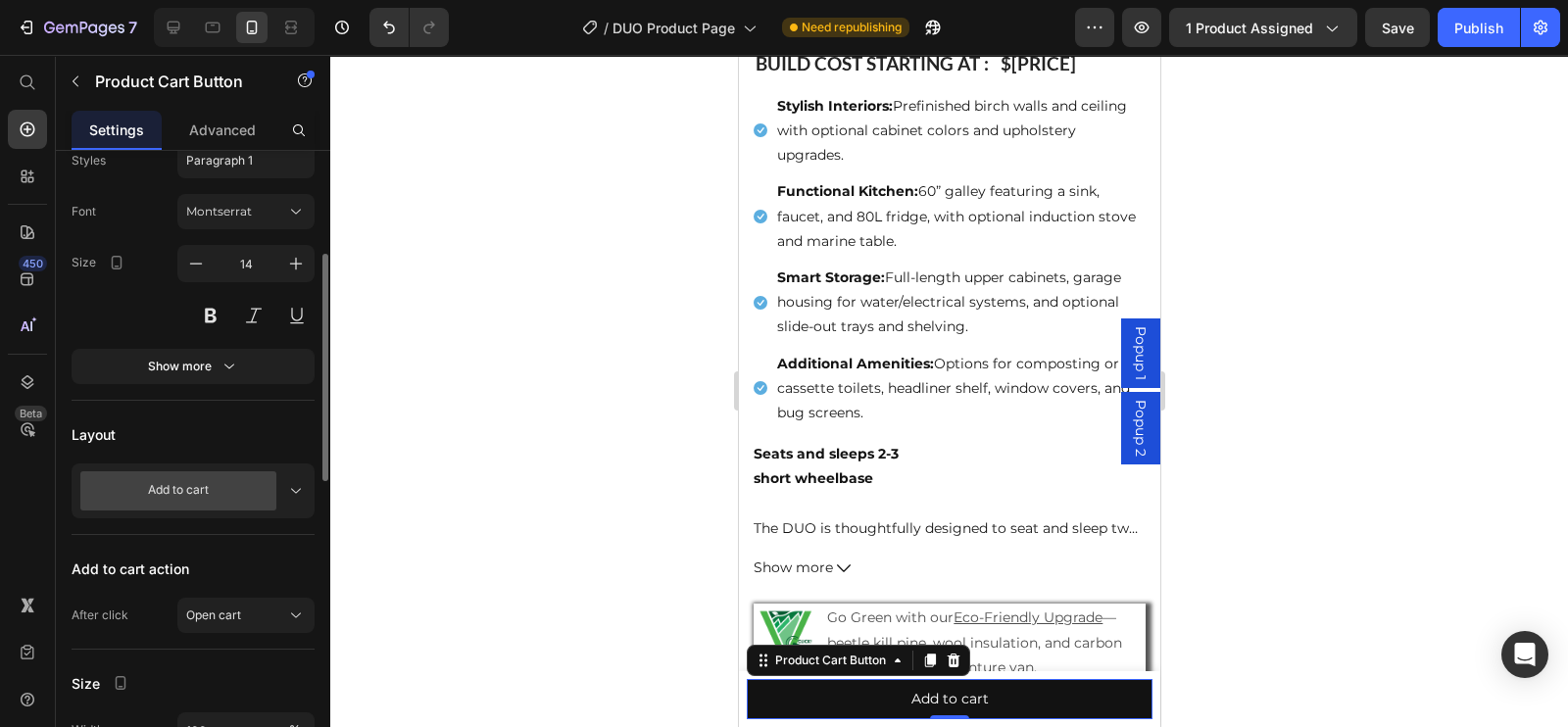 scroll, scrollTop: 386, scrollLeft: 0, axis: vertical 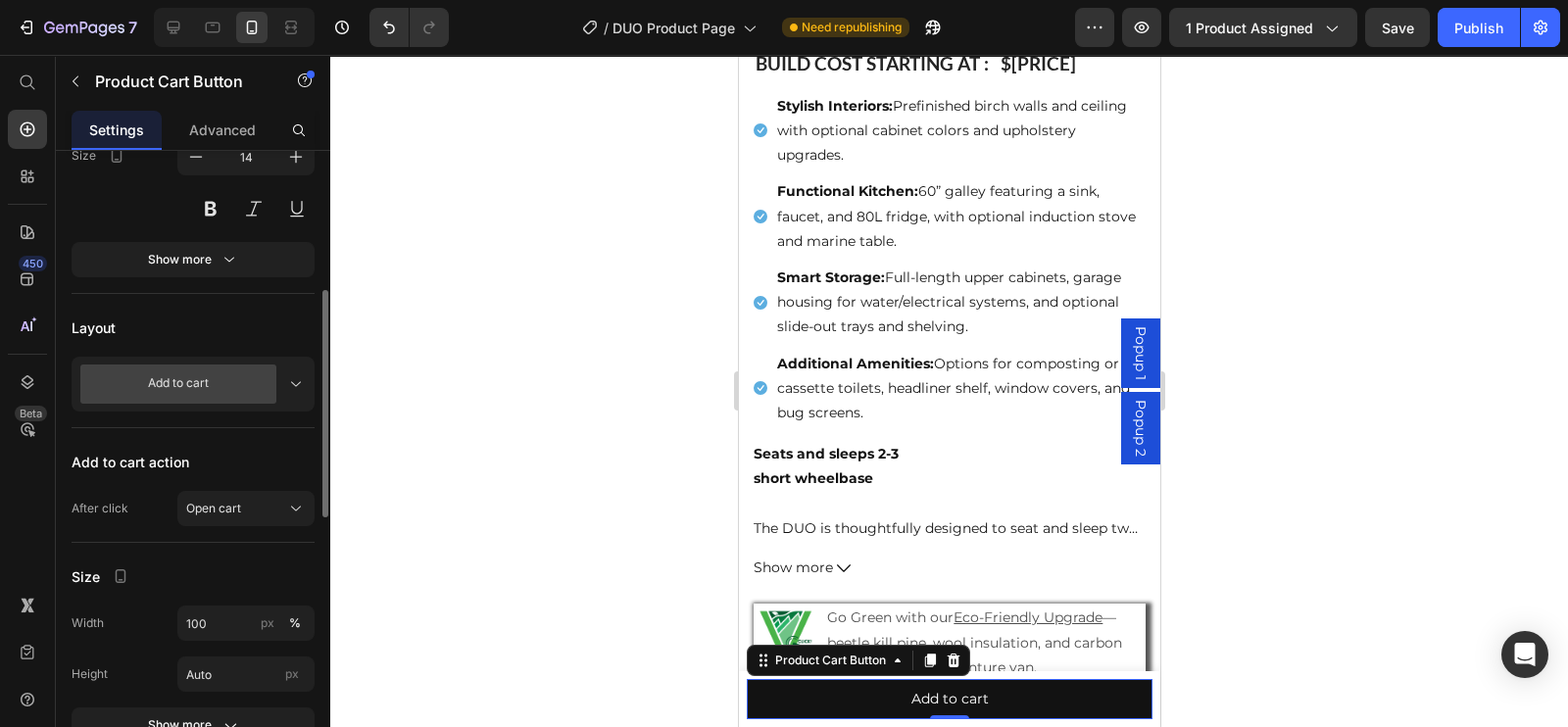 click 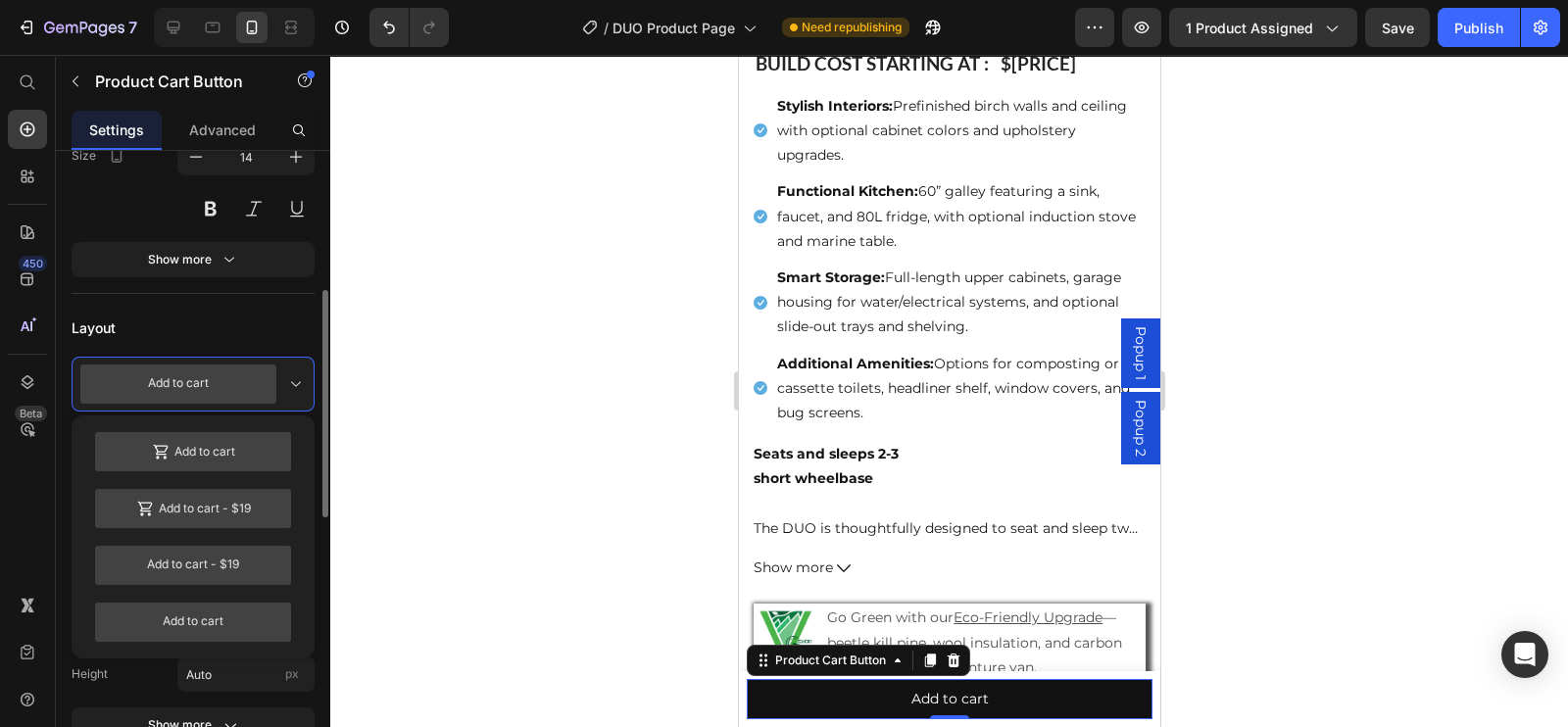 click 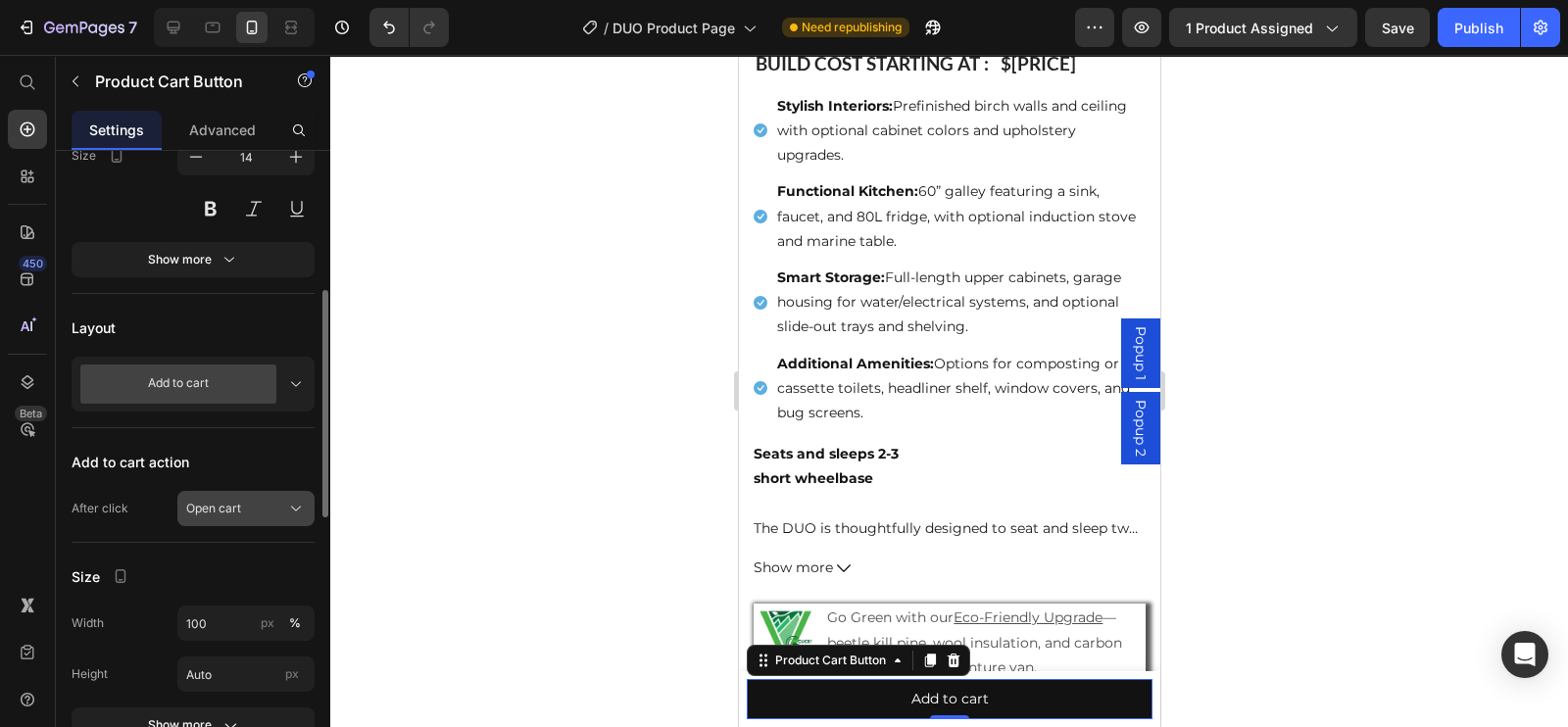 click 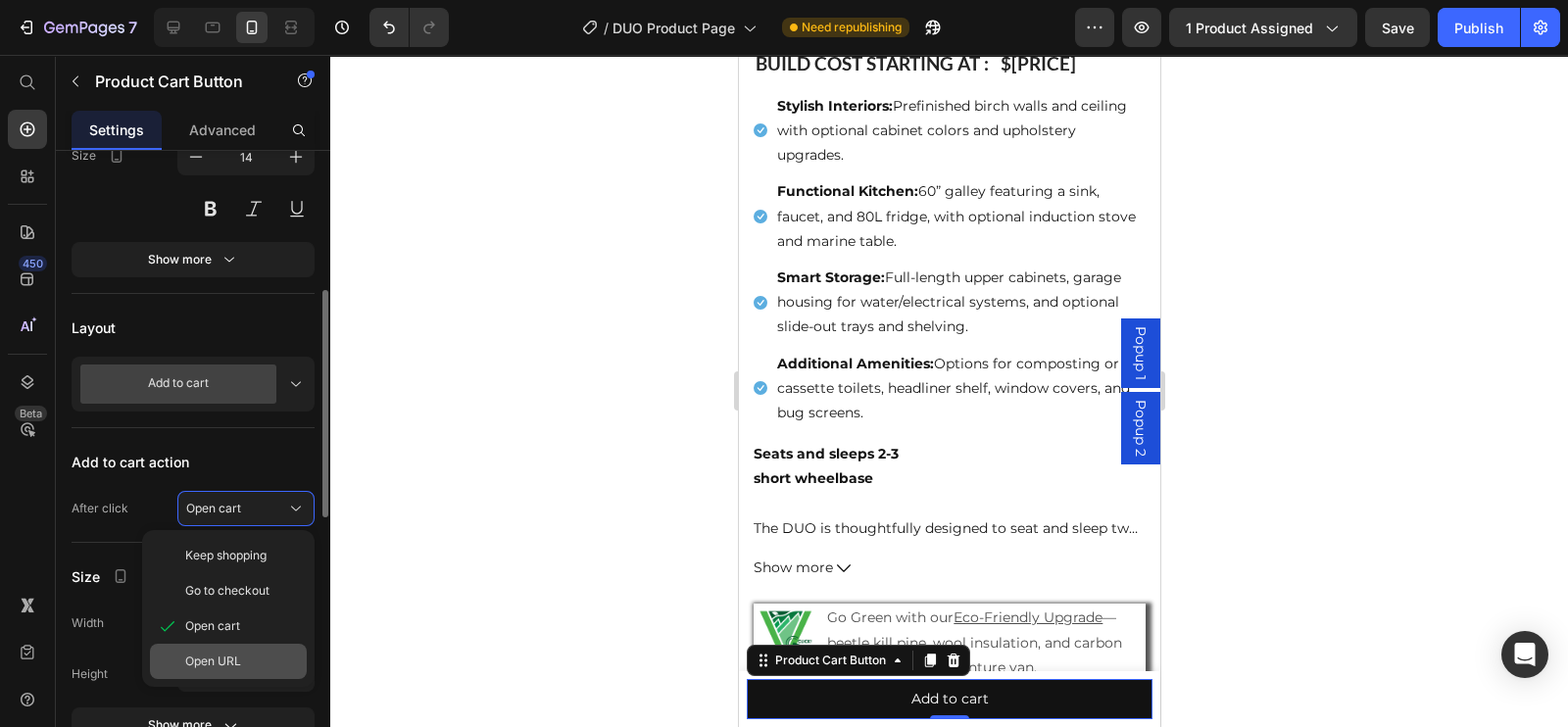 click on "Open URL" at bounding box center (213, 661) 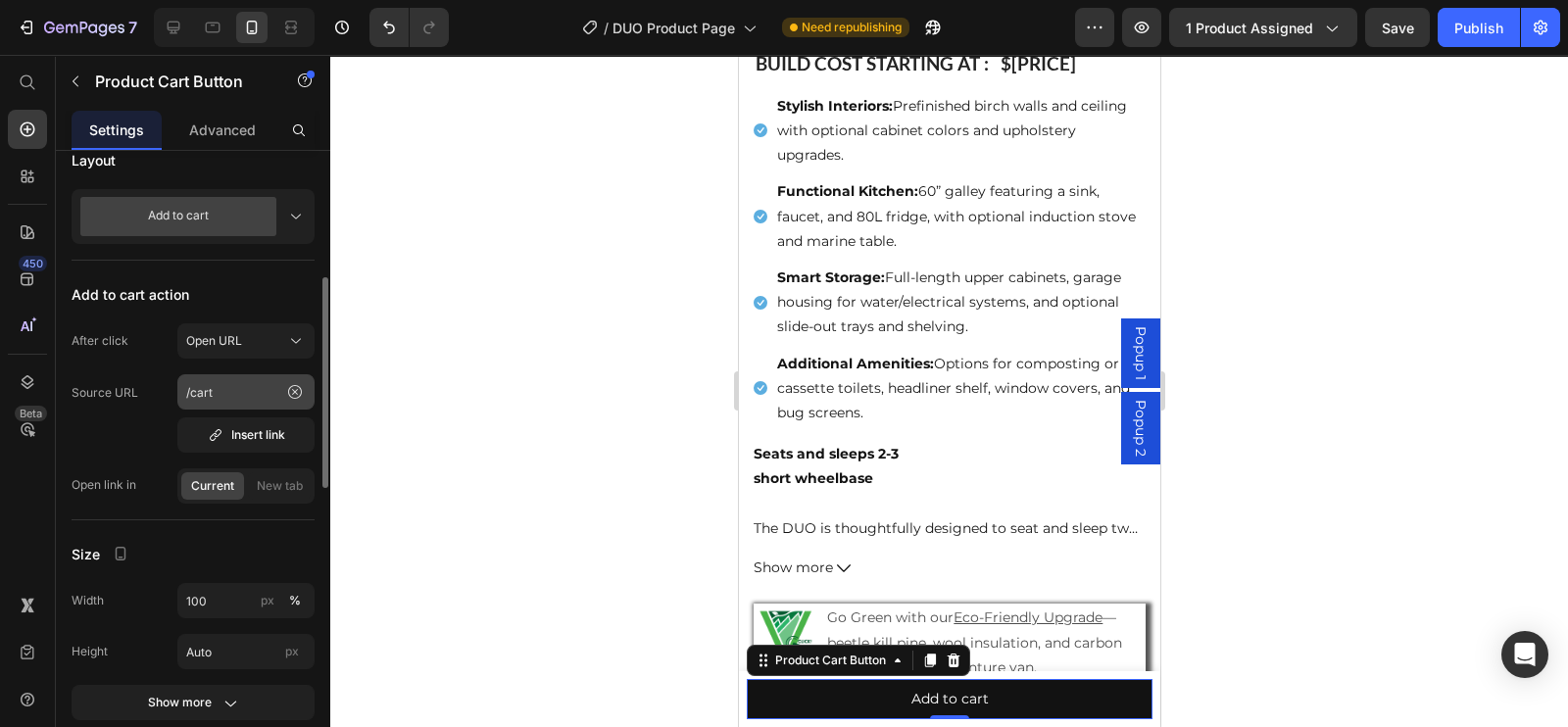 scroll, scrollTop: 510, scrollLeft: 0, axis: vertical 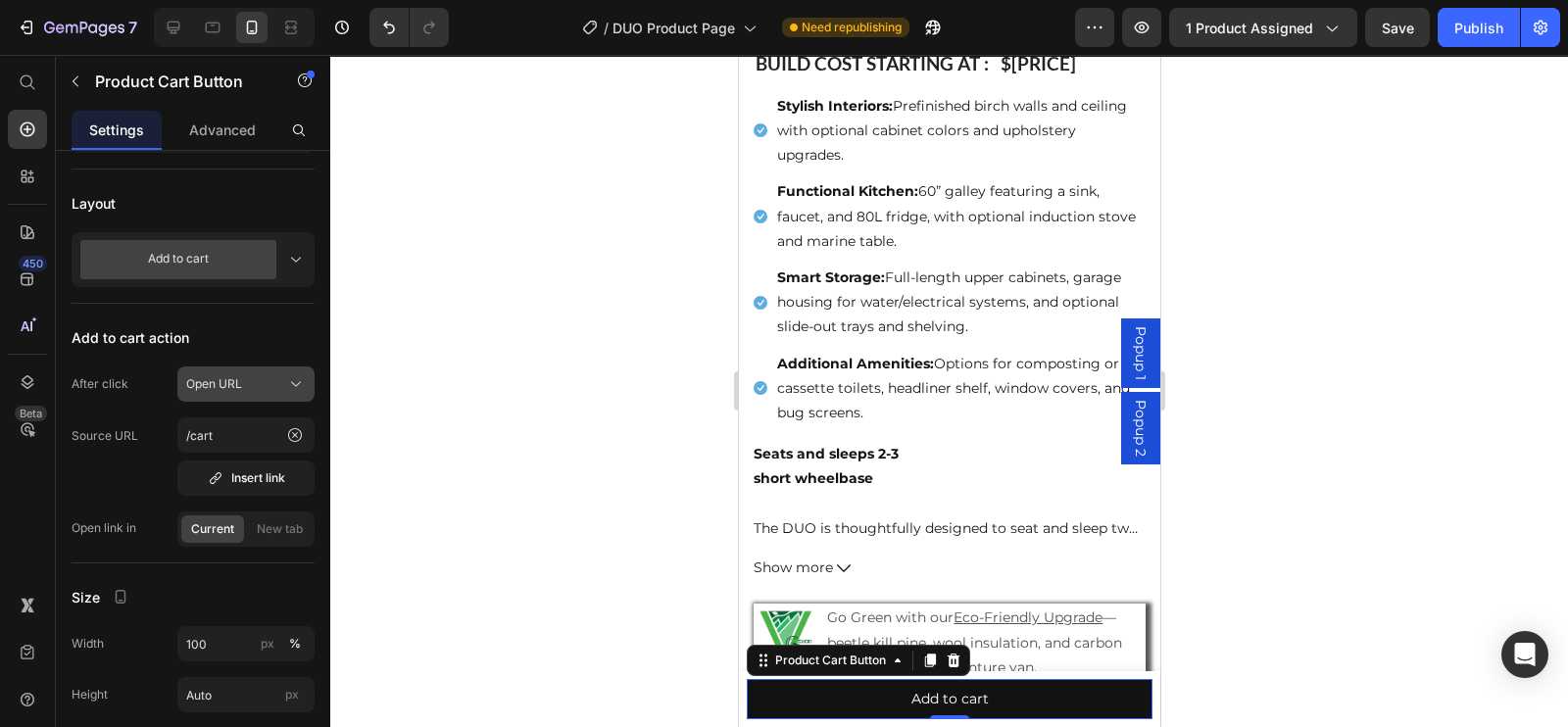 click on "Open URL" 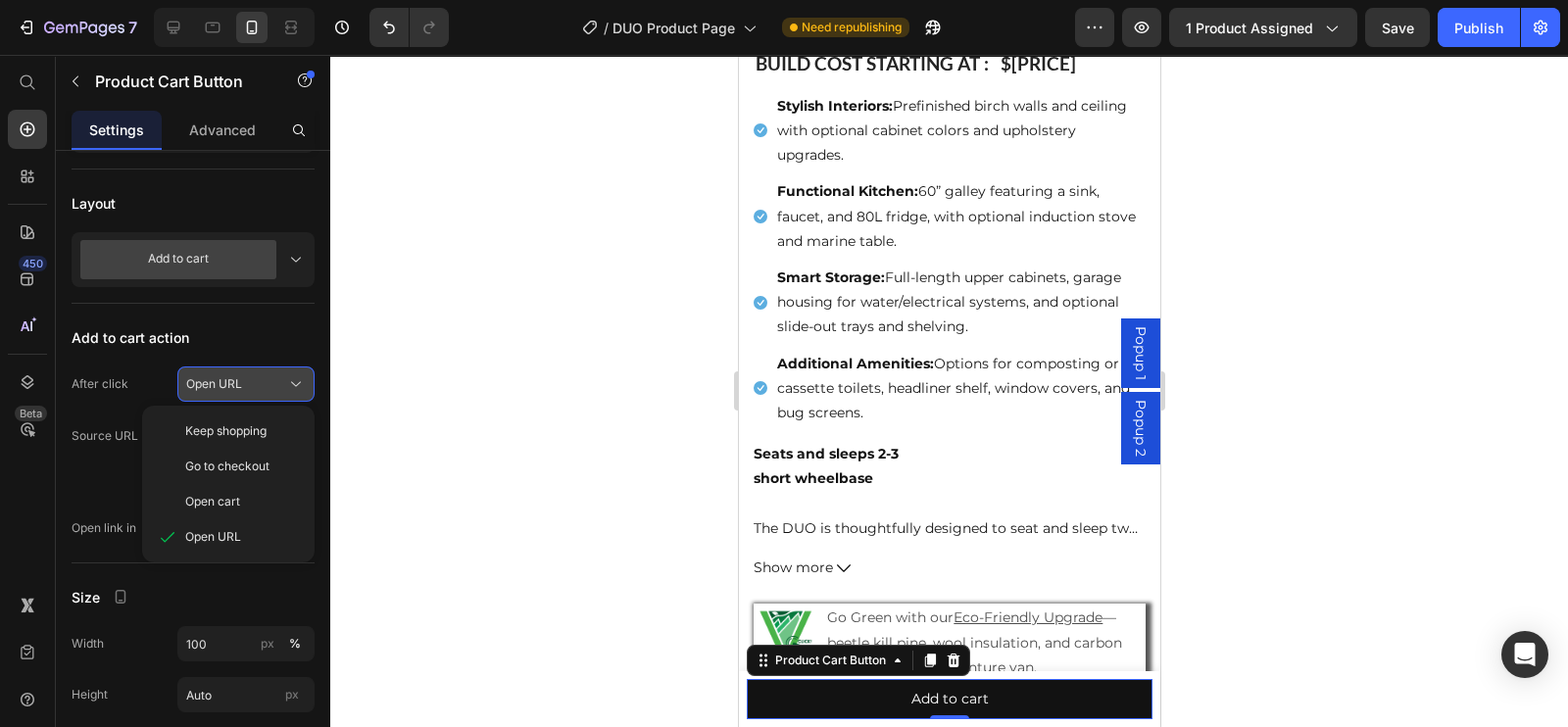 click on "Open URL" 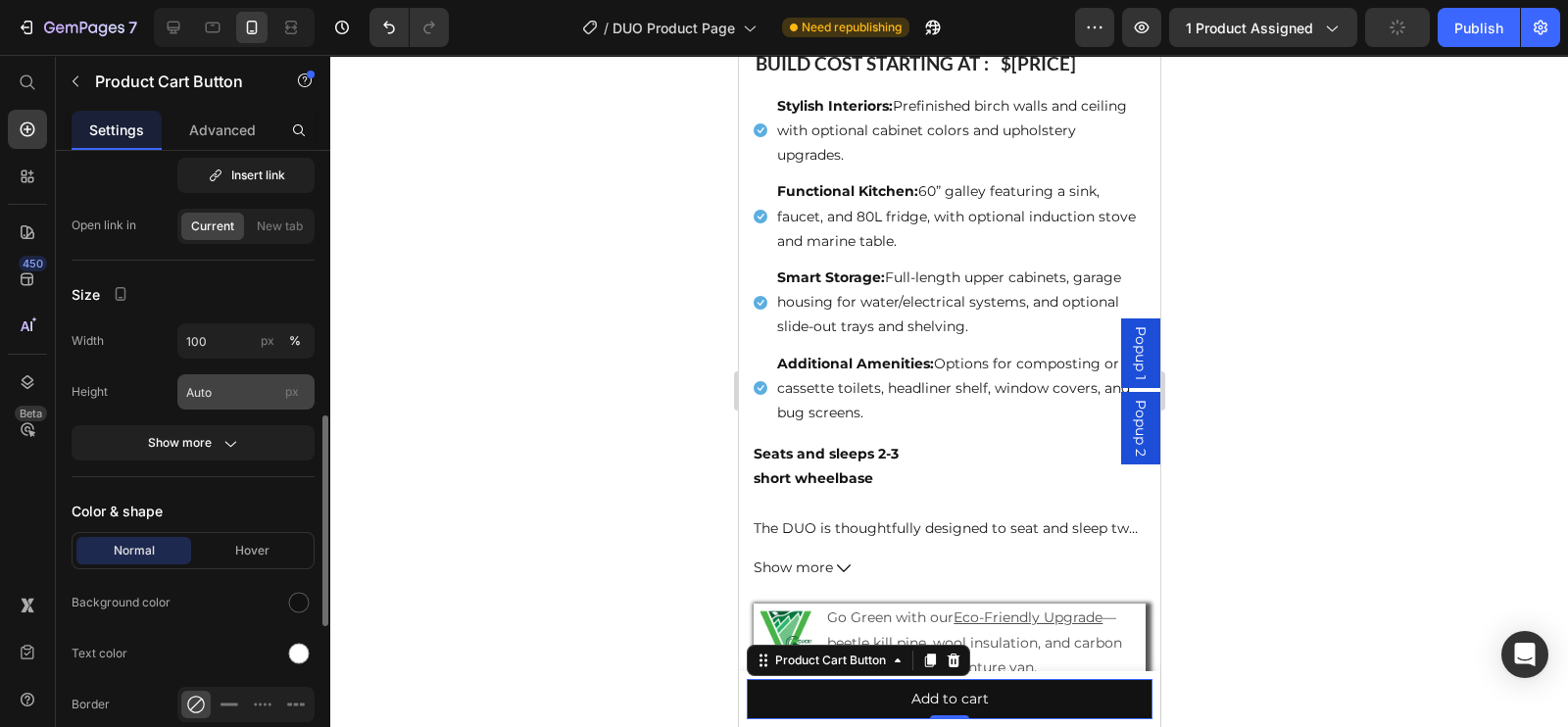 scroll, scrollTop: 806, scrollLeft: 0, axis: vertical 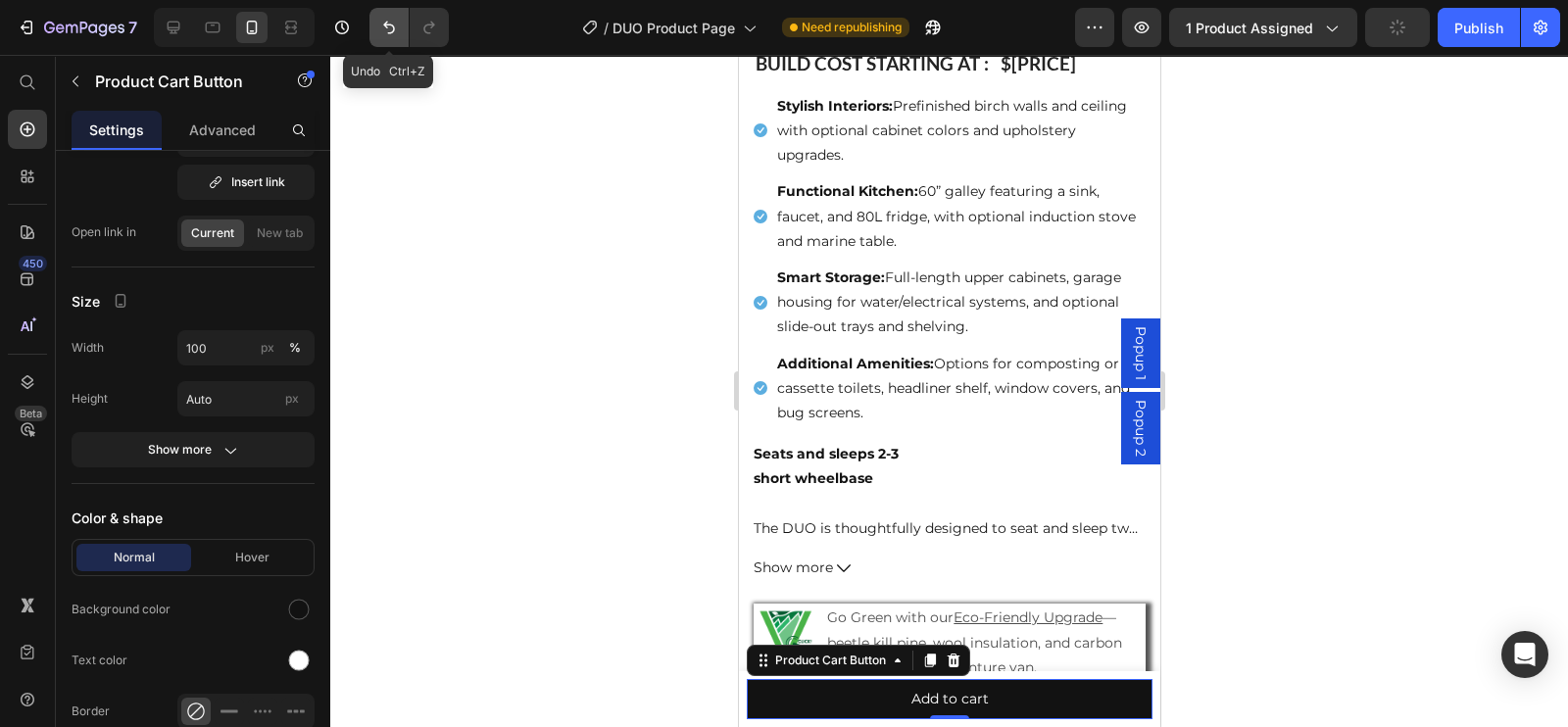 click 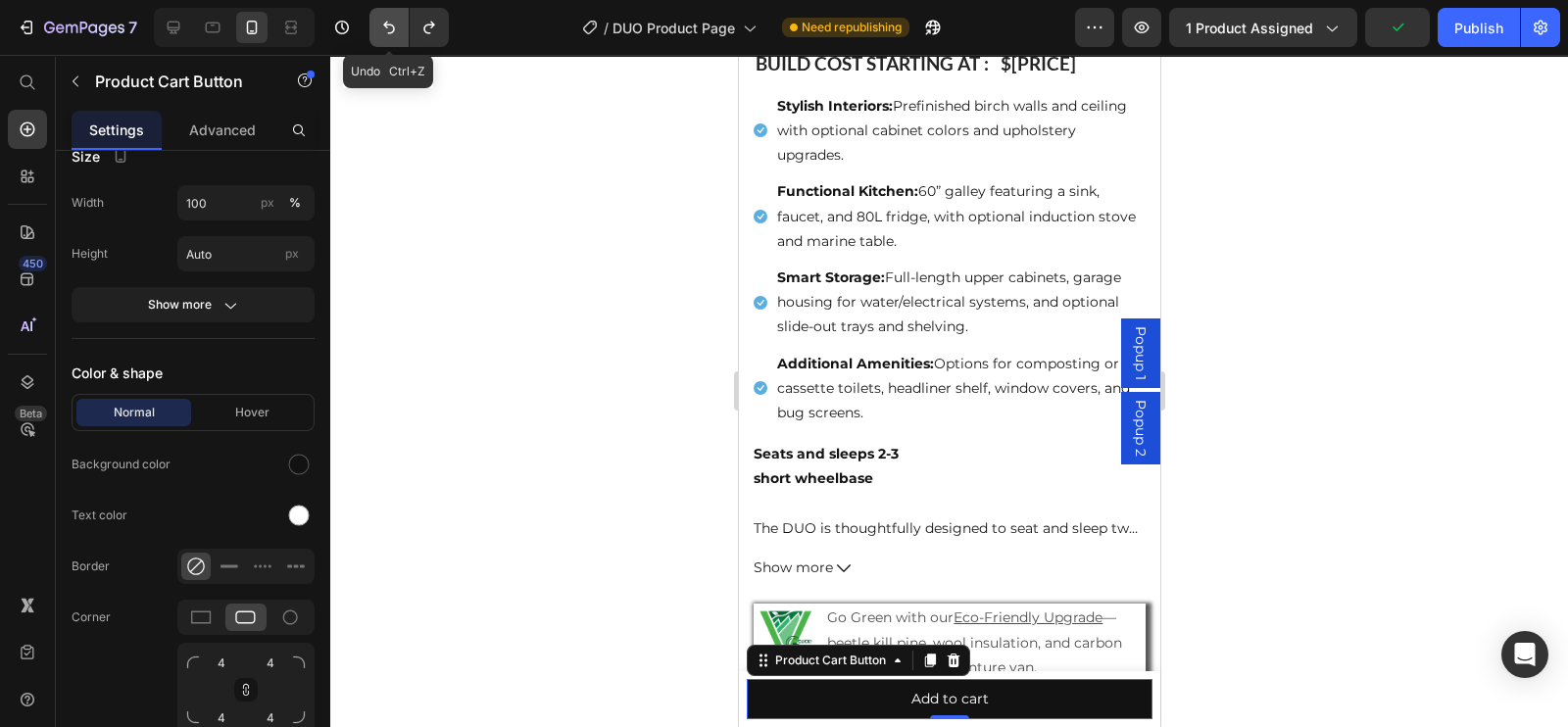 click 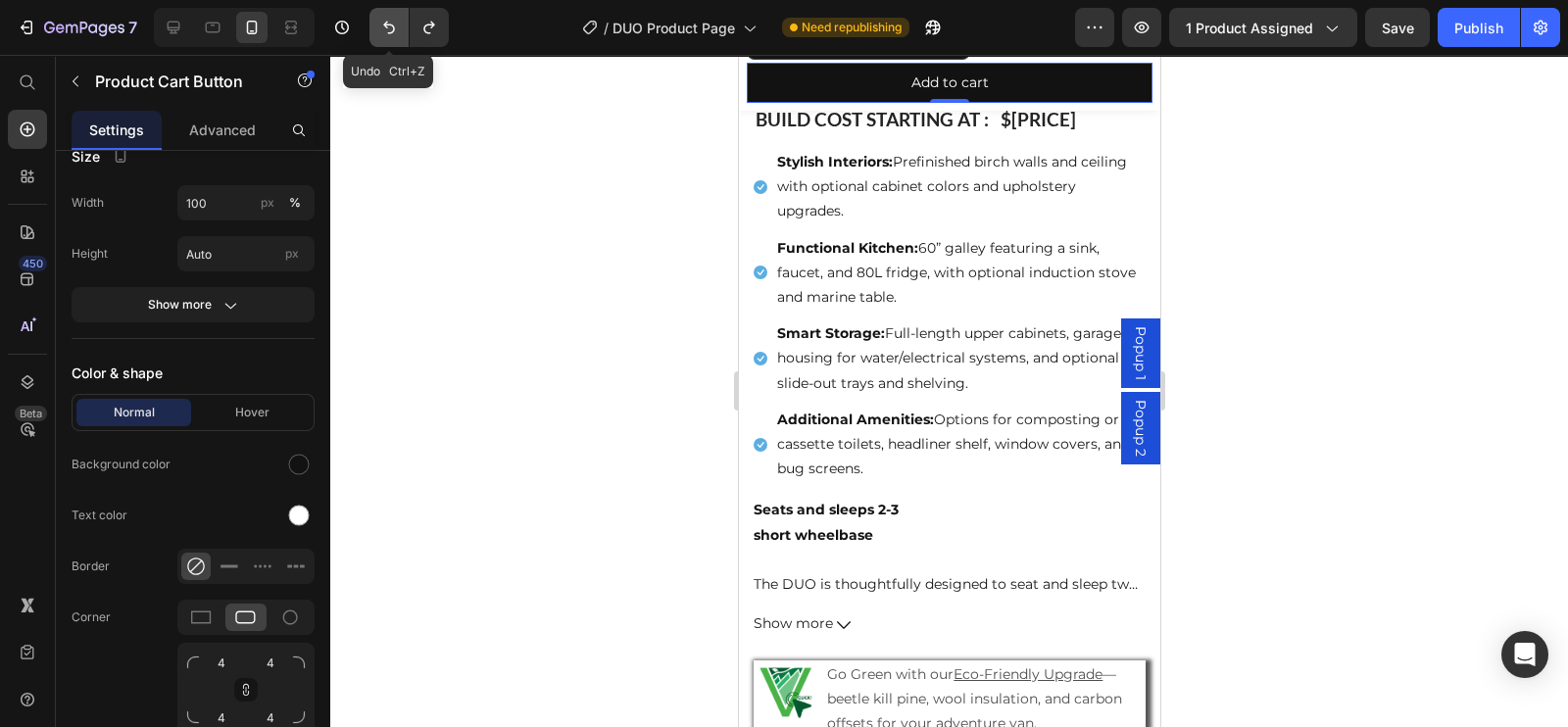 click 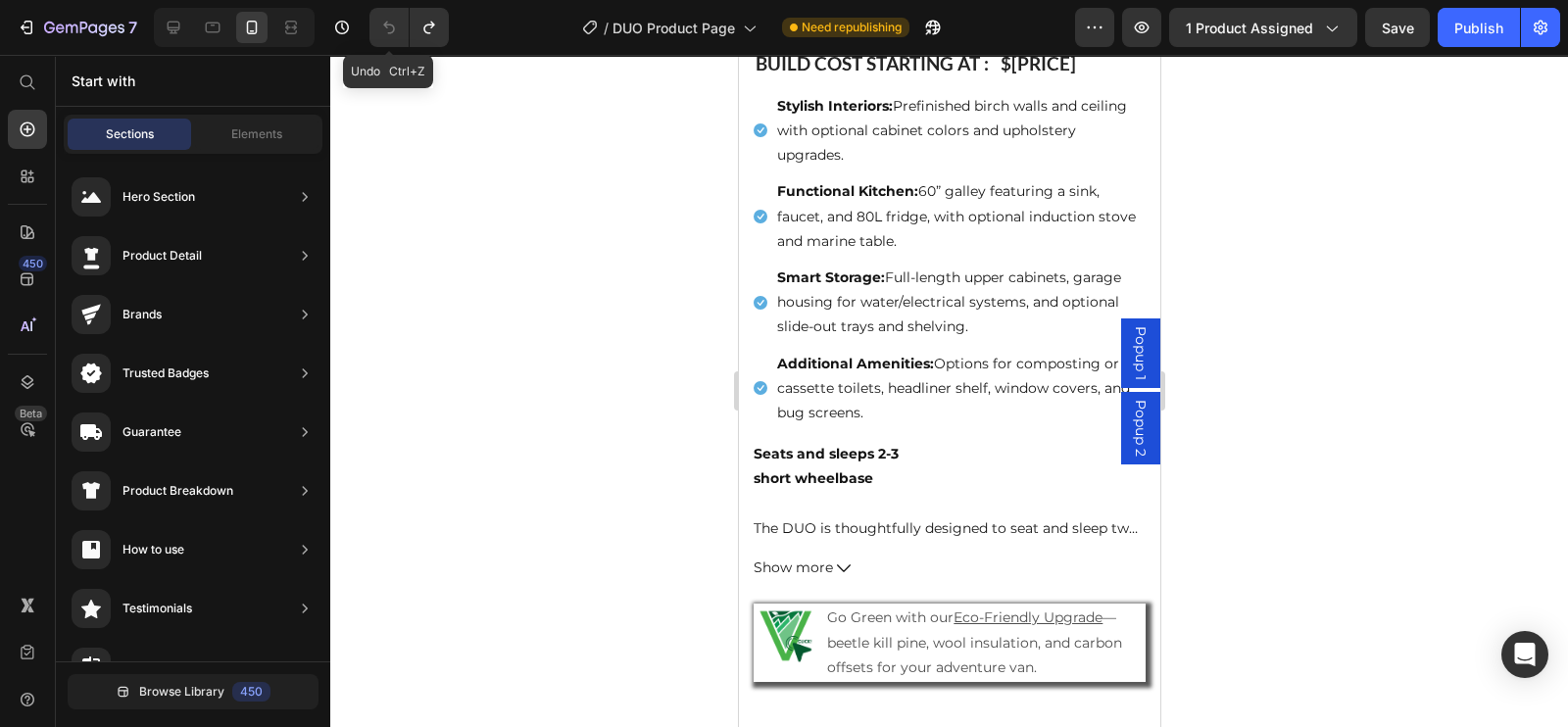 scroll, scrollTop: 528, scrollLeft: 0, axis: vertical 